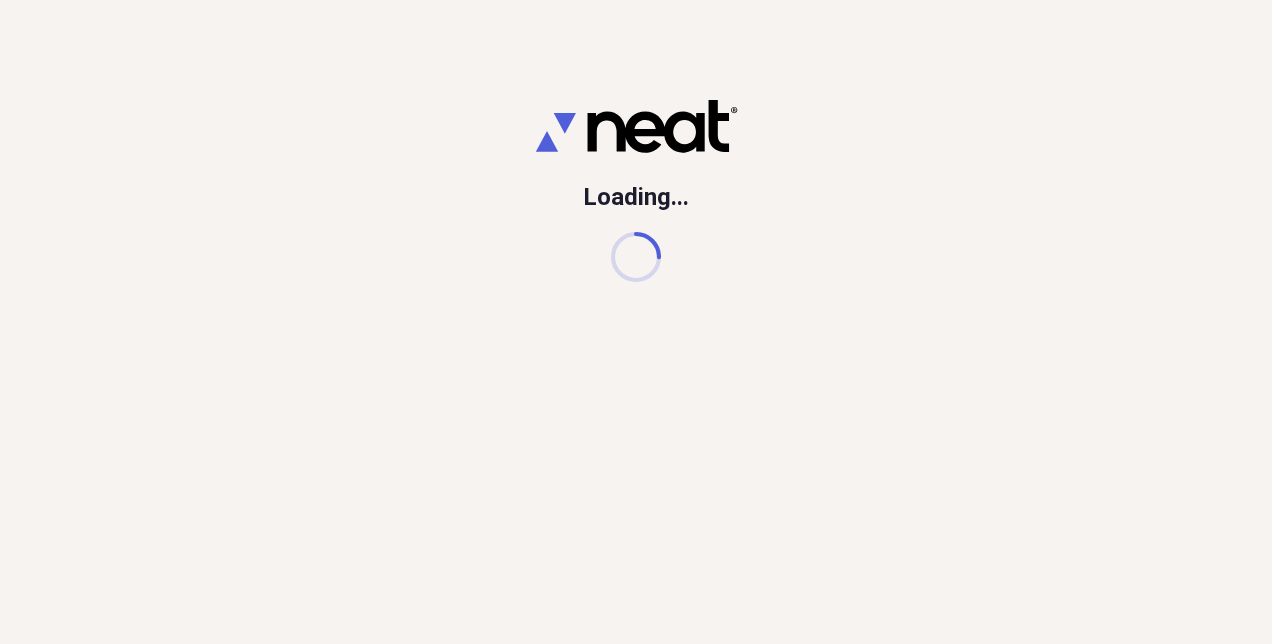scroll, scrollTop: 0, scrollLeft: 0, axis: both 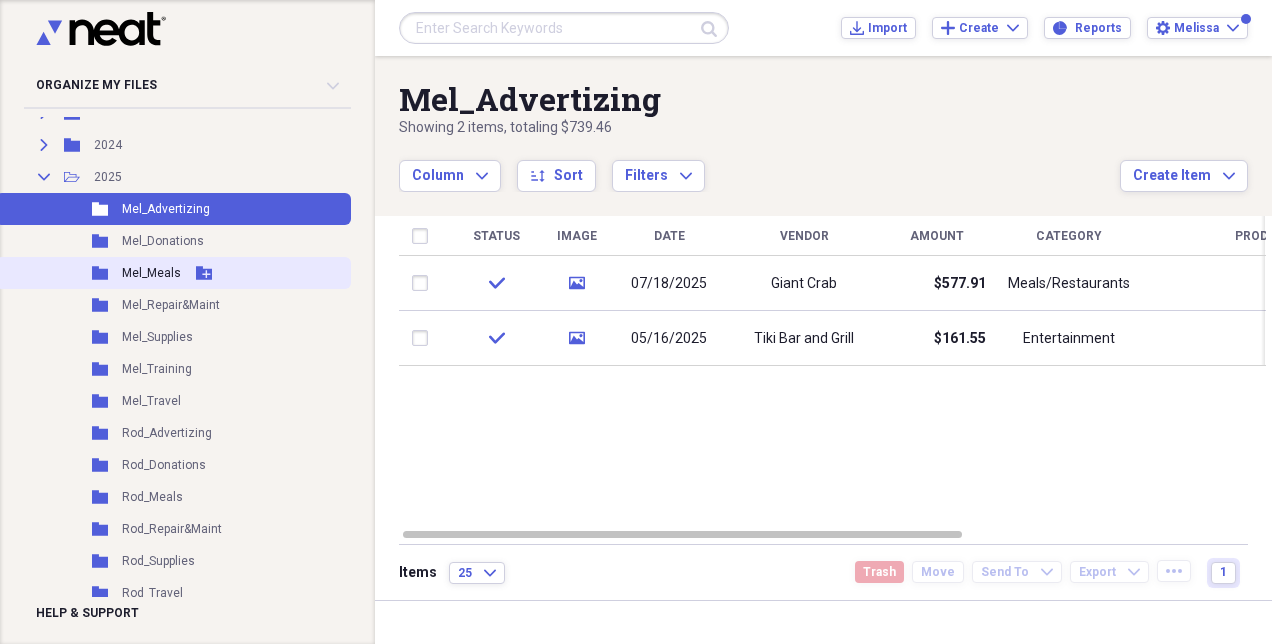 click on "Mel_Meals" at bounding box center [151, 273] 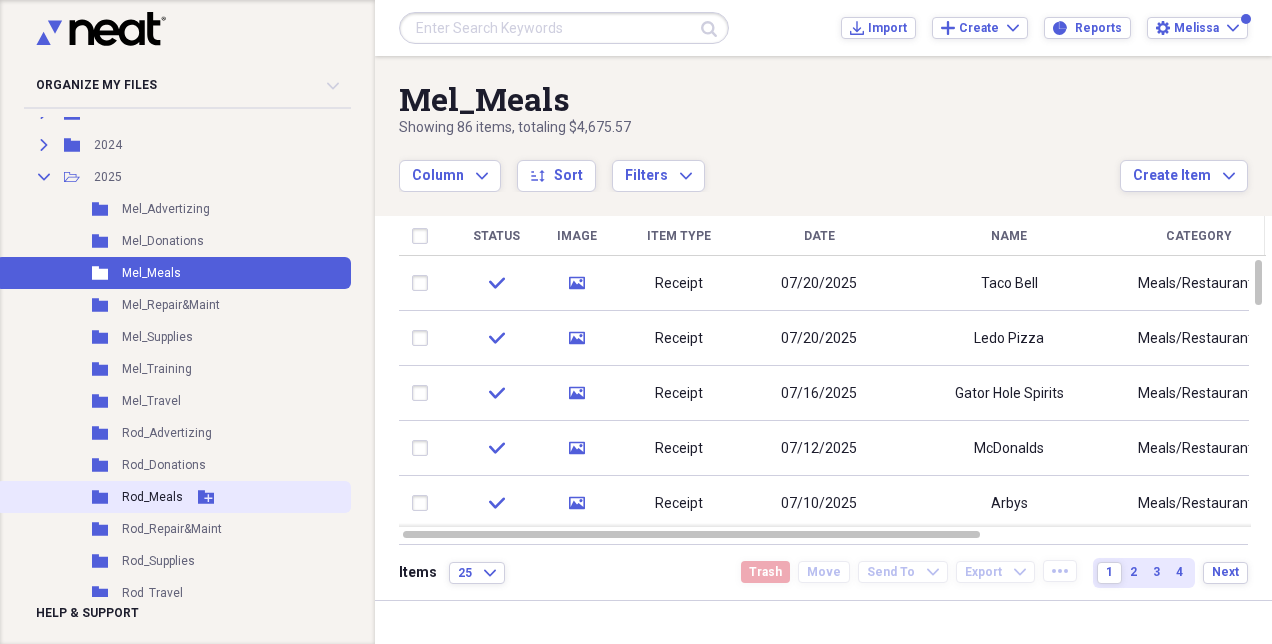 click on "Rod_Meals" at bounding box center [152, 497] 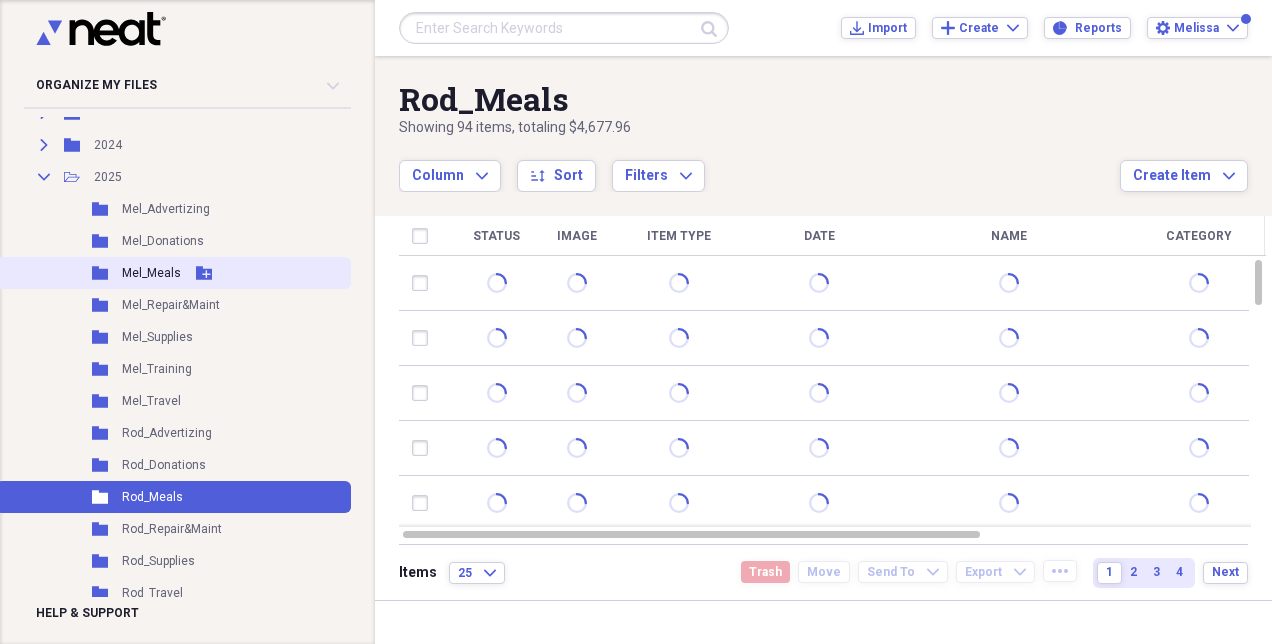 click on "Mel_Meals" at bounding box center (151, 273) 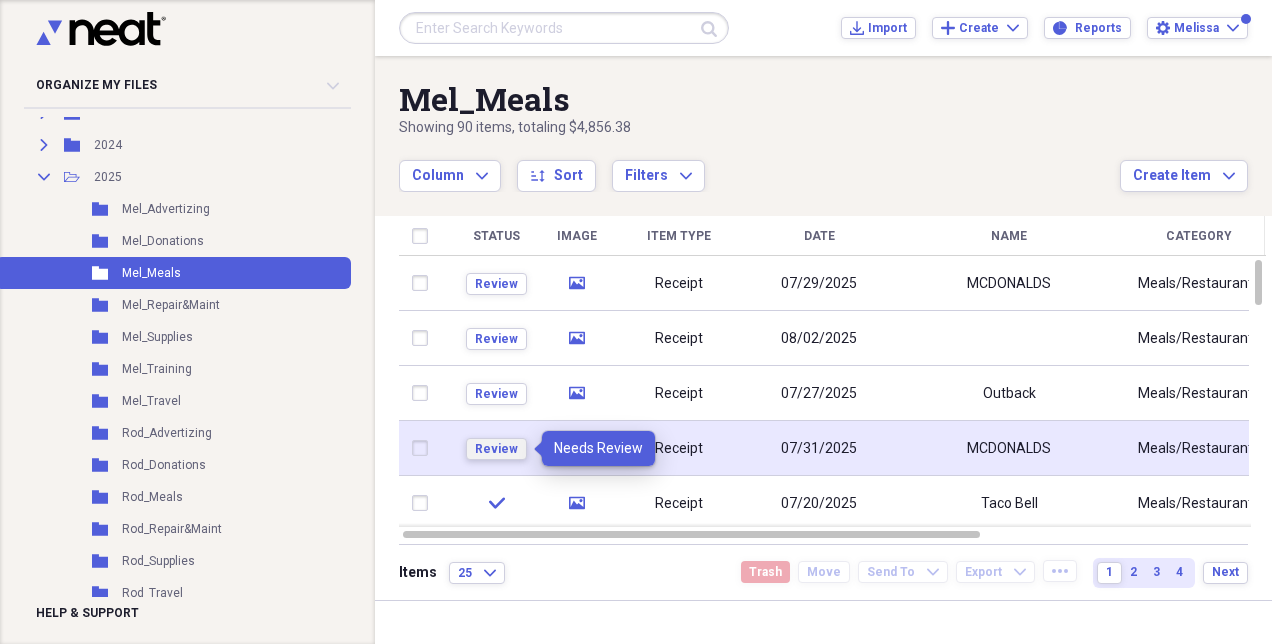 click on "Review" at bounding box center (496, 449) 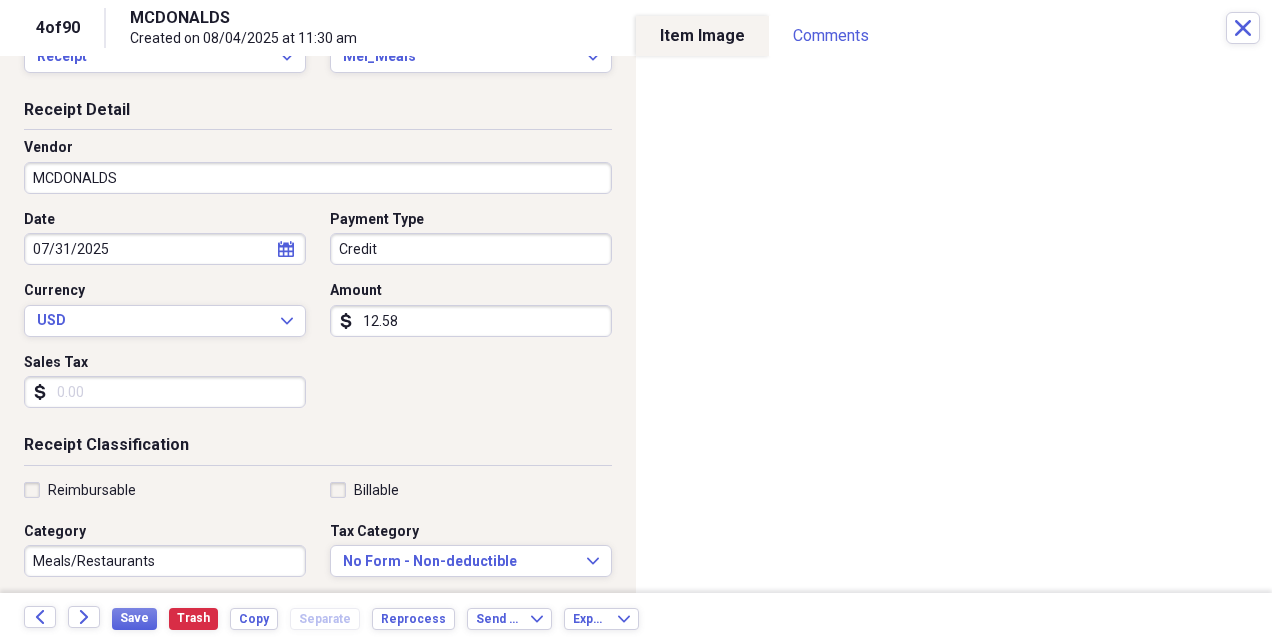 scroll, scrollTop: 66, scrollLeft: 0, axis: vertical 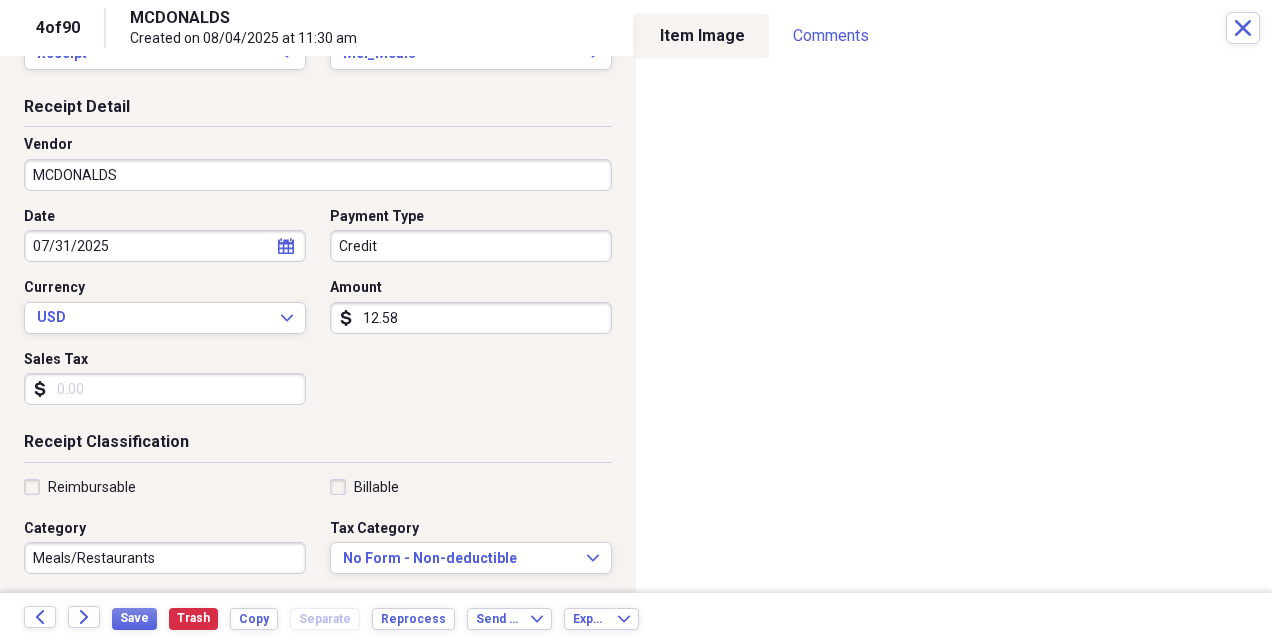 click on "Sales Tax" at bounding box center [165, 389] 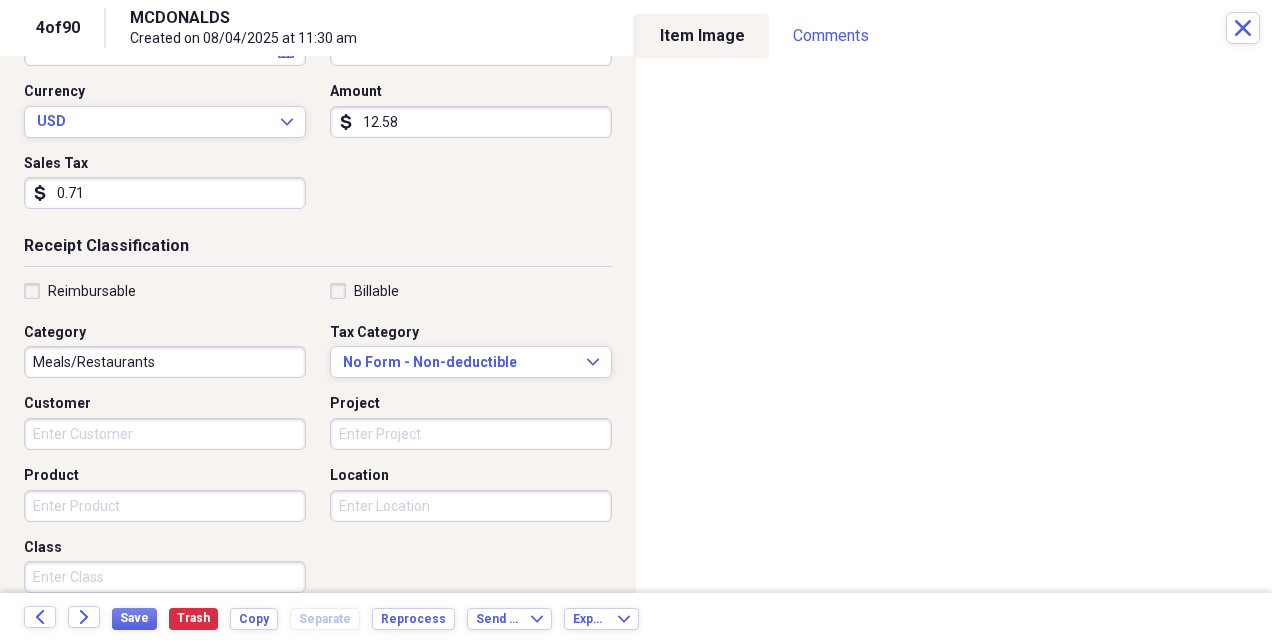 scroll, scrollTop: 279, scrollLeft: 0, axis: vertical 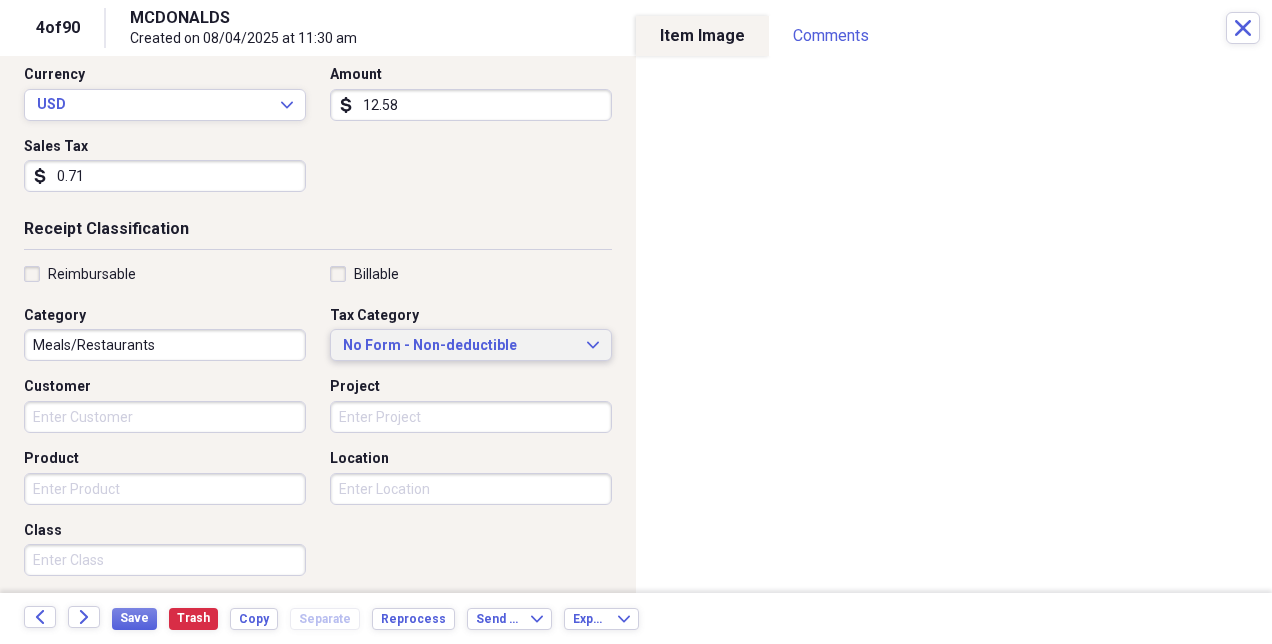 type on "0.71" 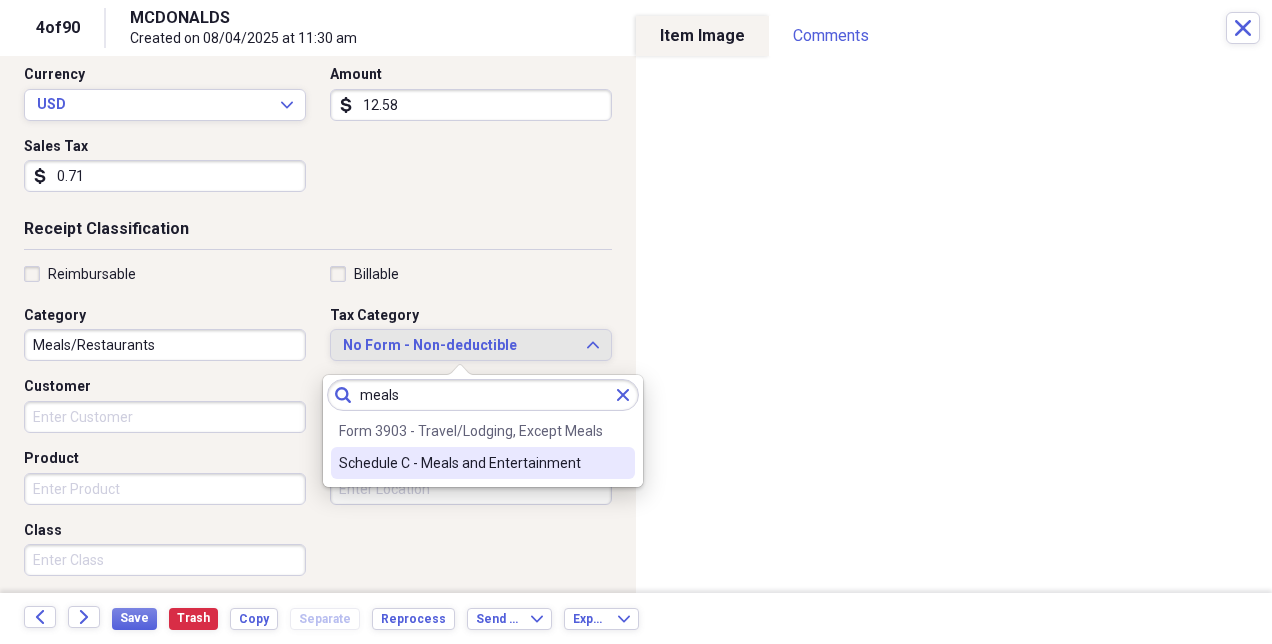 type on "meals" 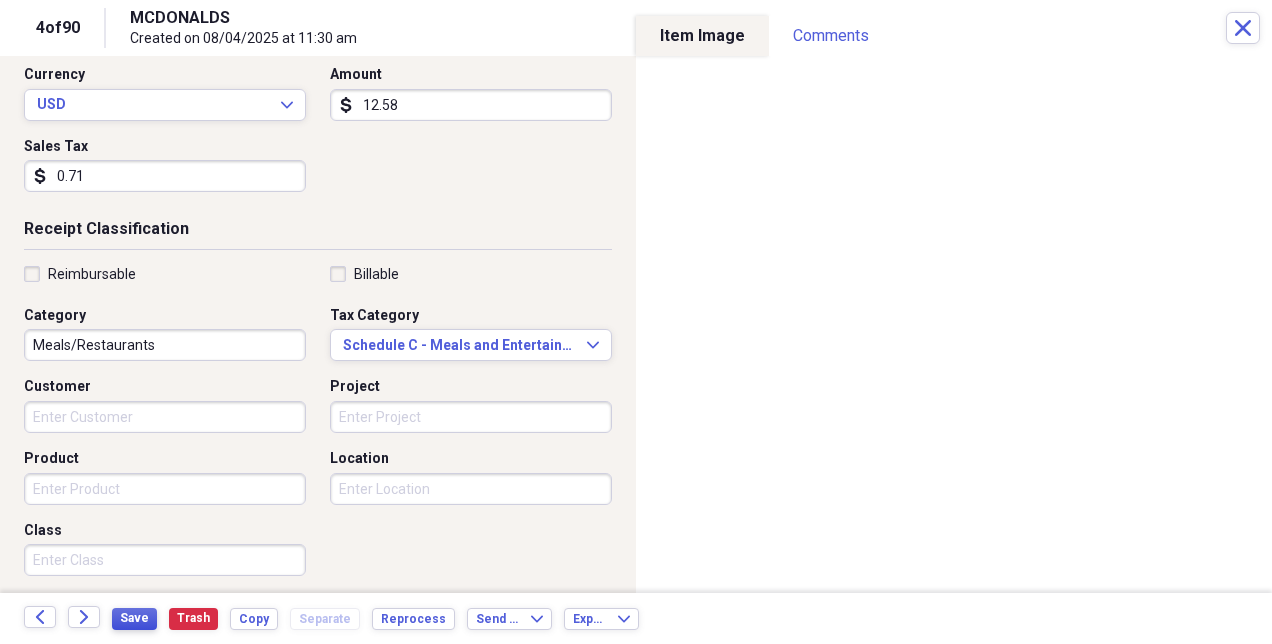 click on "Save" at bounding box center [134, 618] 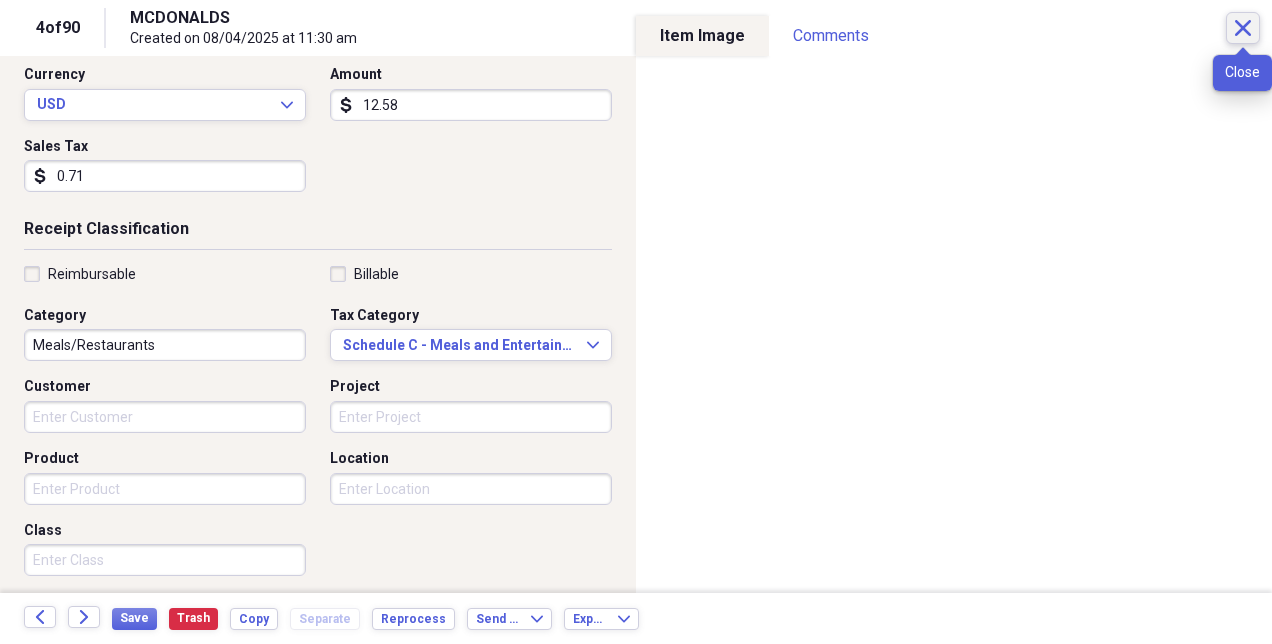 click on "Close" 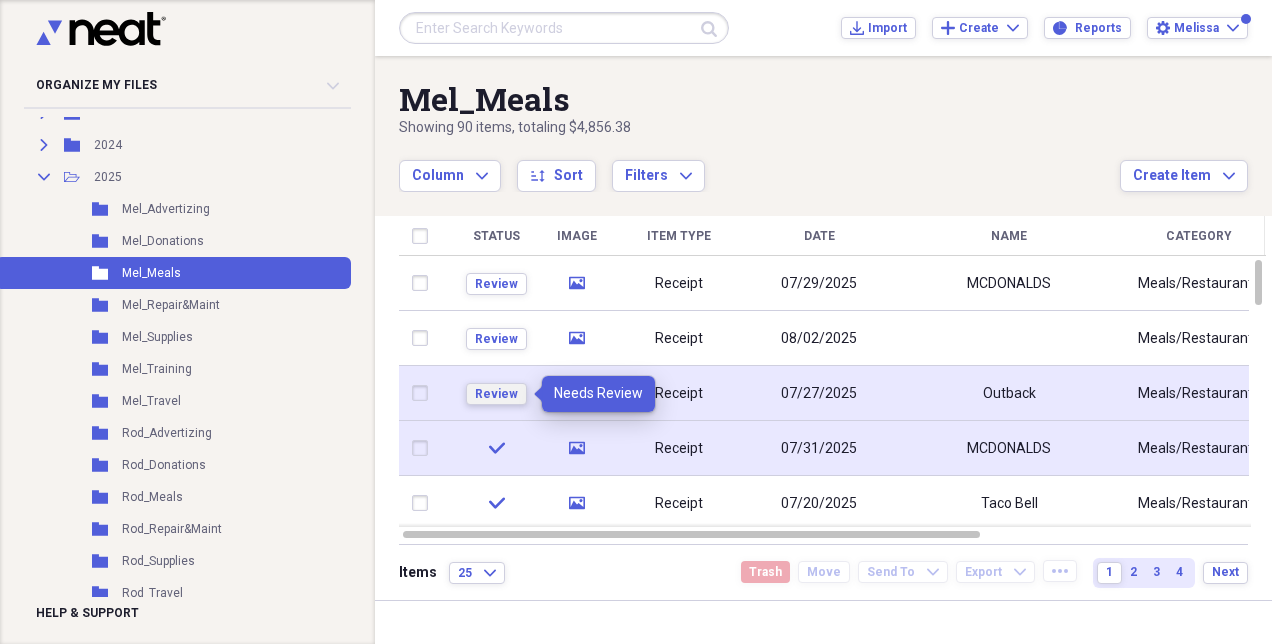 click on "Review" at bounding box center (496, 394) 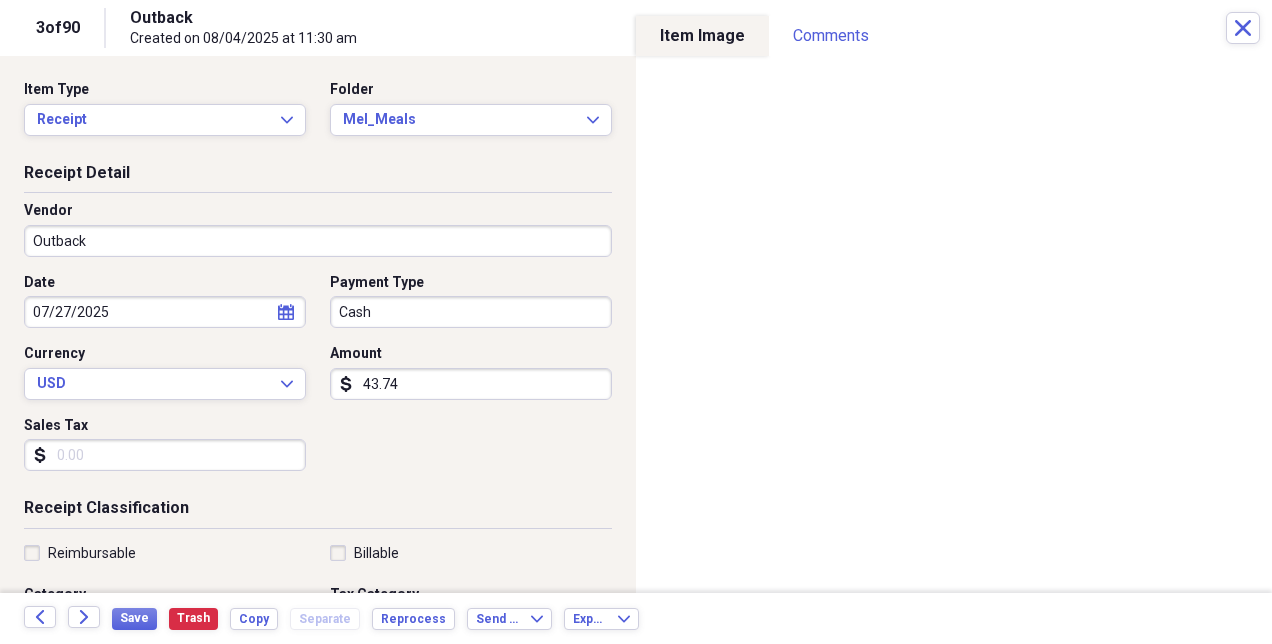 click on "Sales Tax" at bounding box center (165, 455) 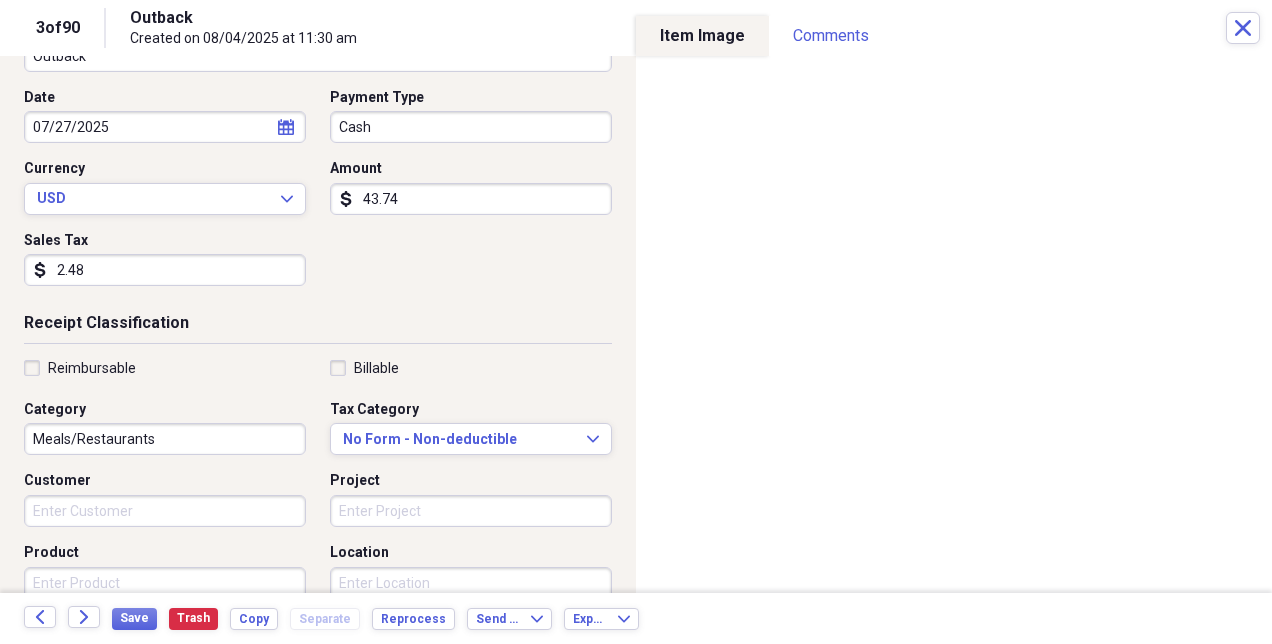 scroll, scrollTop: 189, scrollLeft: 0, axis: vertical 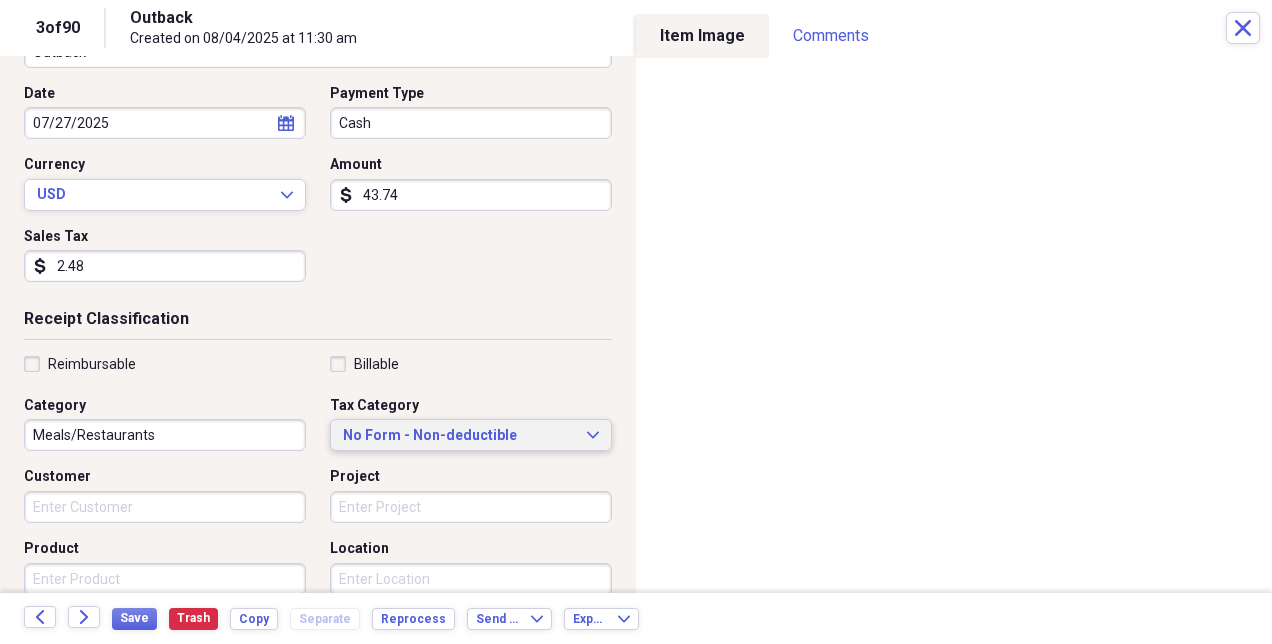 type on "2.48" 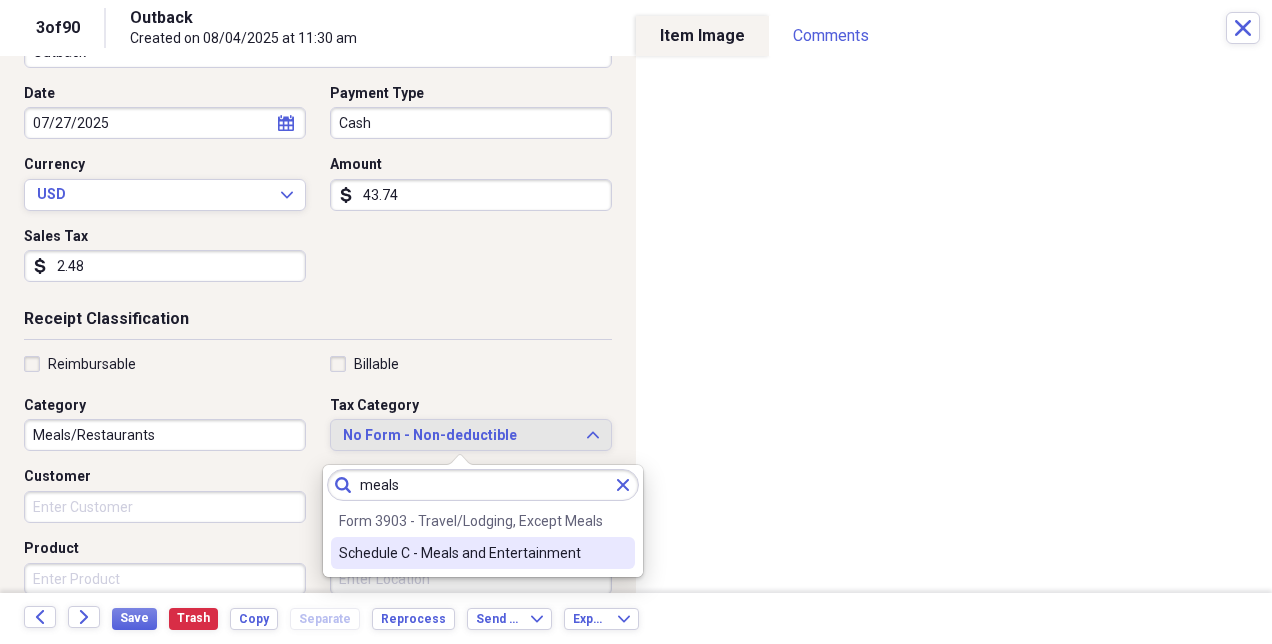 type on "meals" 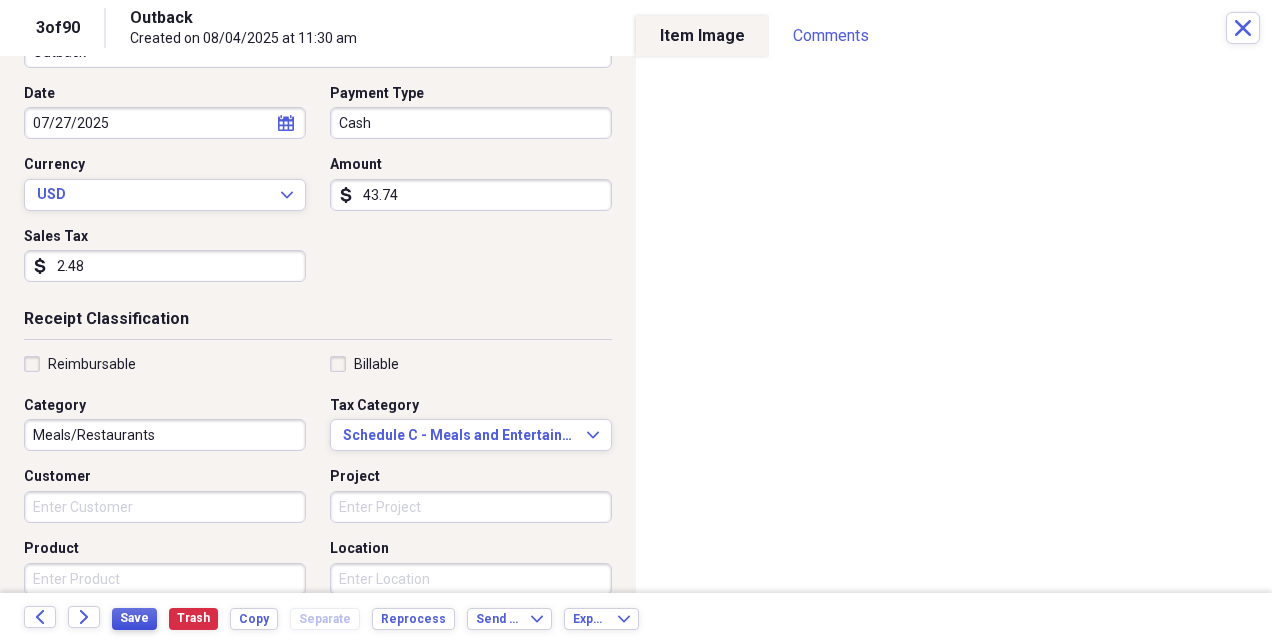 click on "Save" at bounding box center (134, 619) 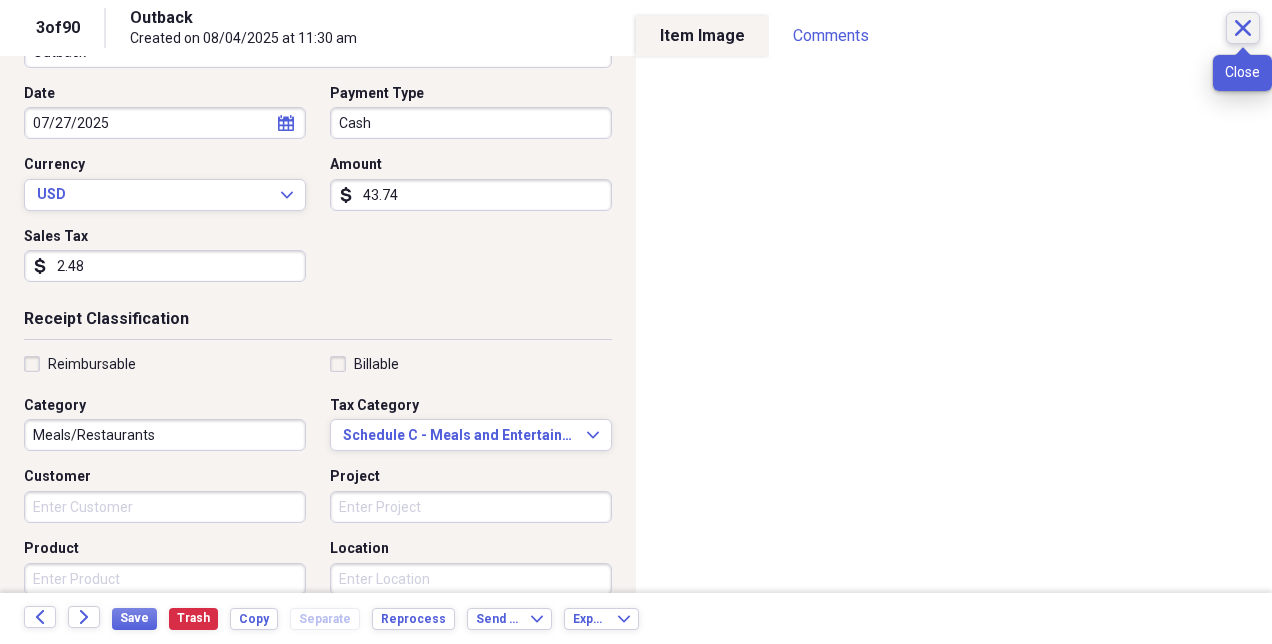 click 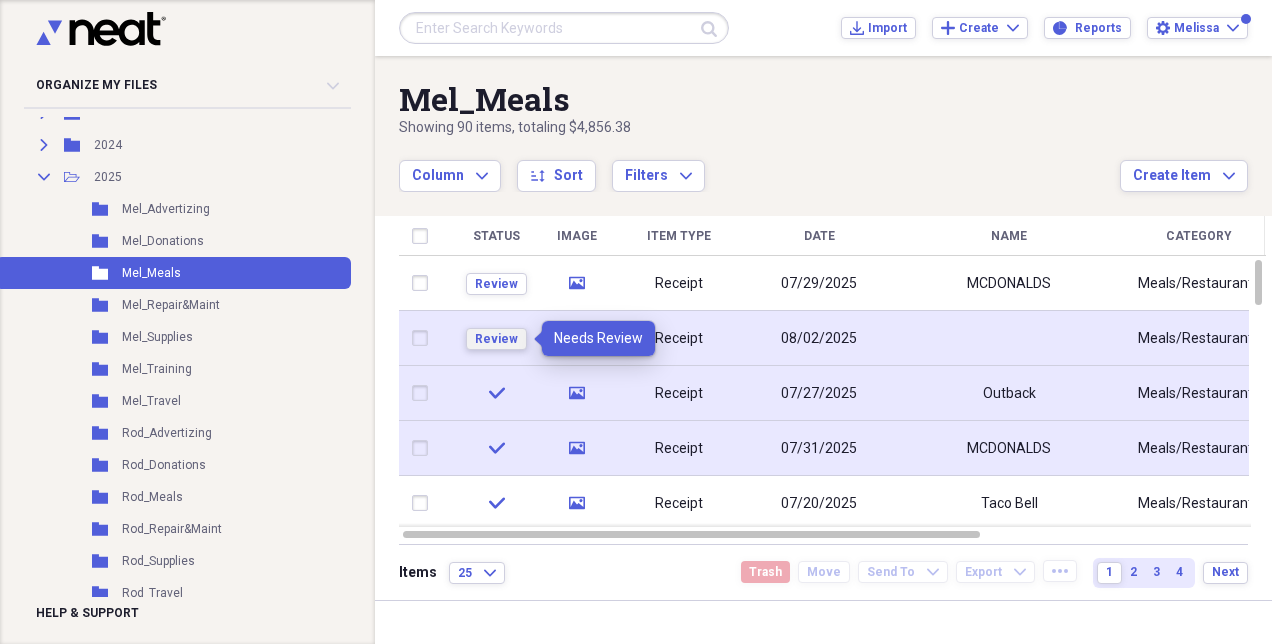 click on "Review" at bounding box center [496, 339] 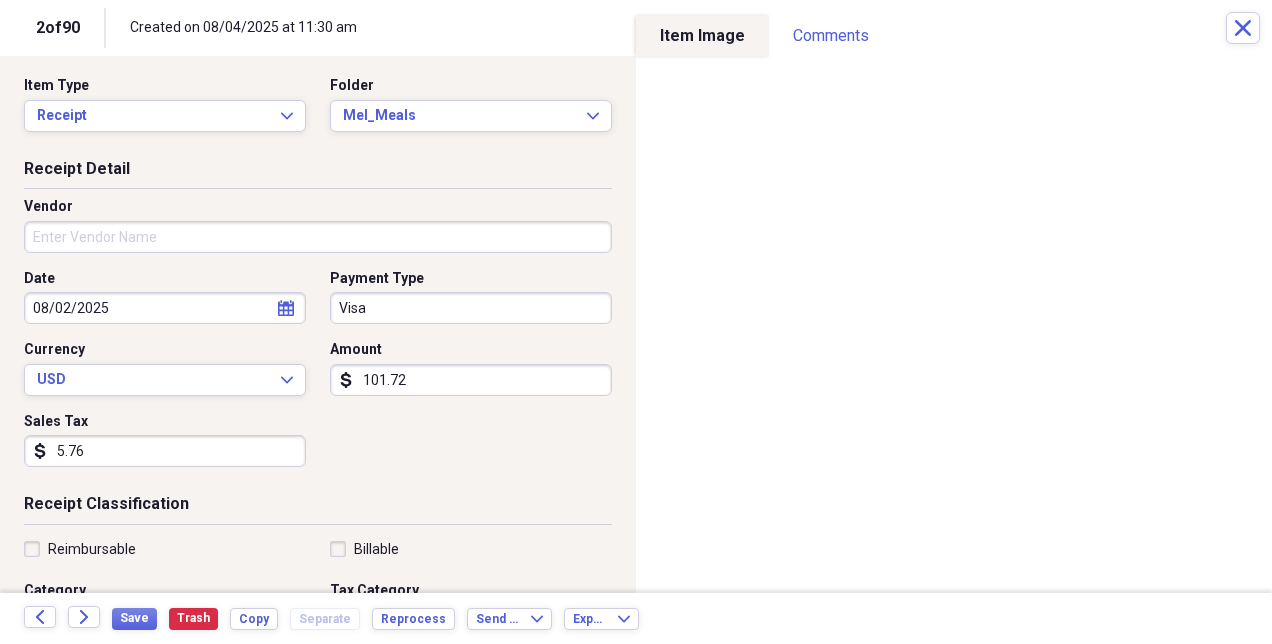 scroll, scrollTop: 0, scrollLeft: 0, axis: both 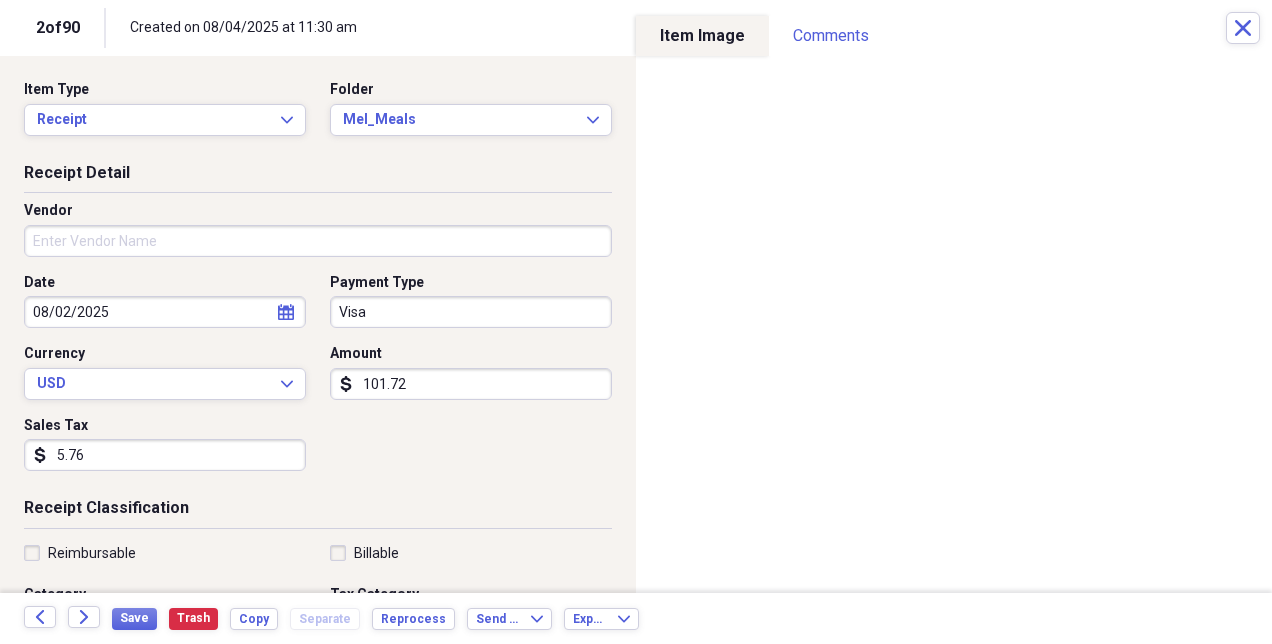 click on "Vendor" at bounding box center [318, 241] 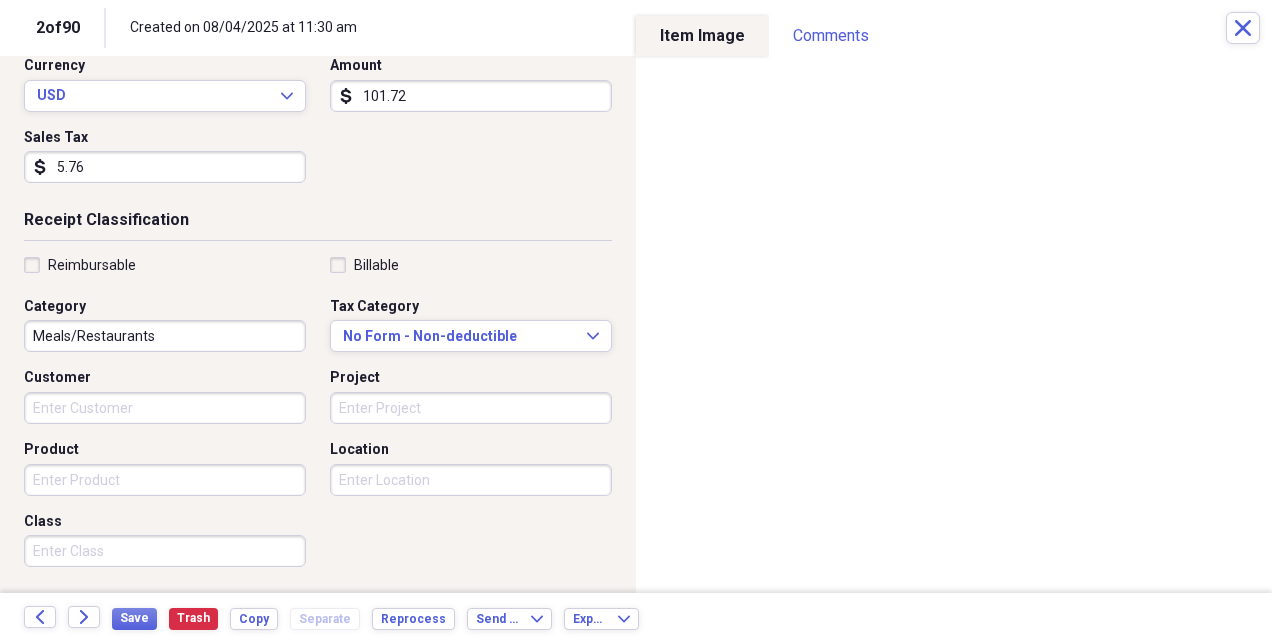 scroll, scrollTop: 306, scrollLeft: 0, axis: vertical 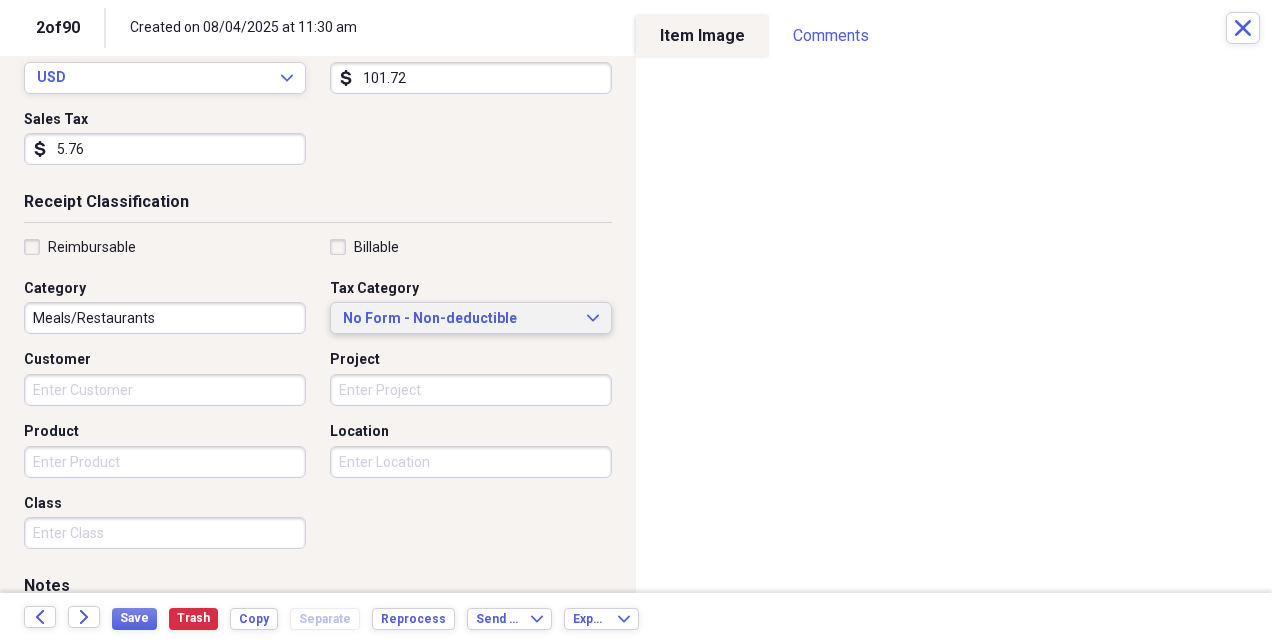 type on "Scramblers" 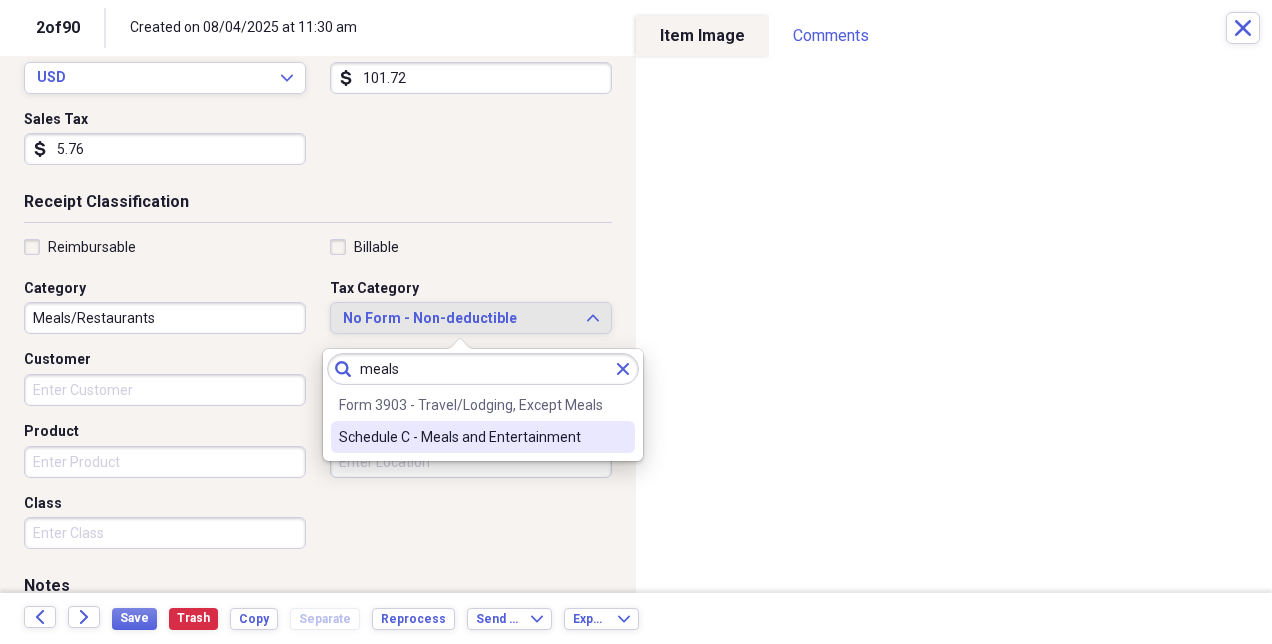 type on "meals" 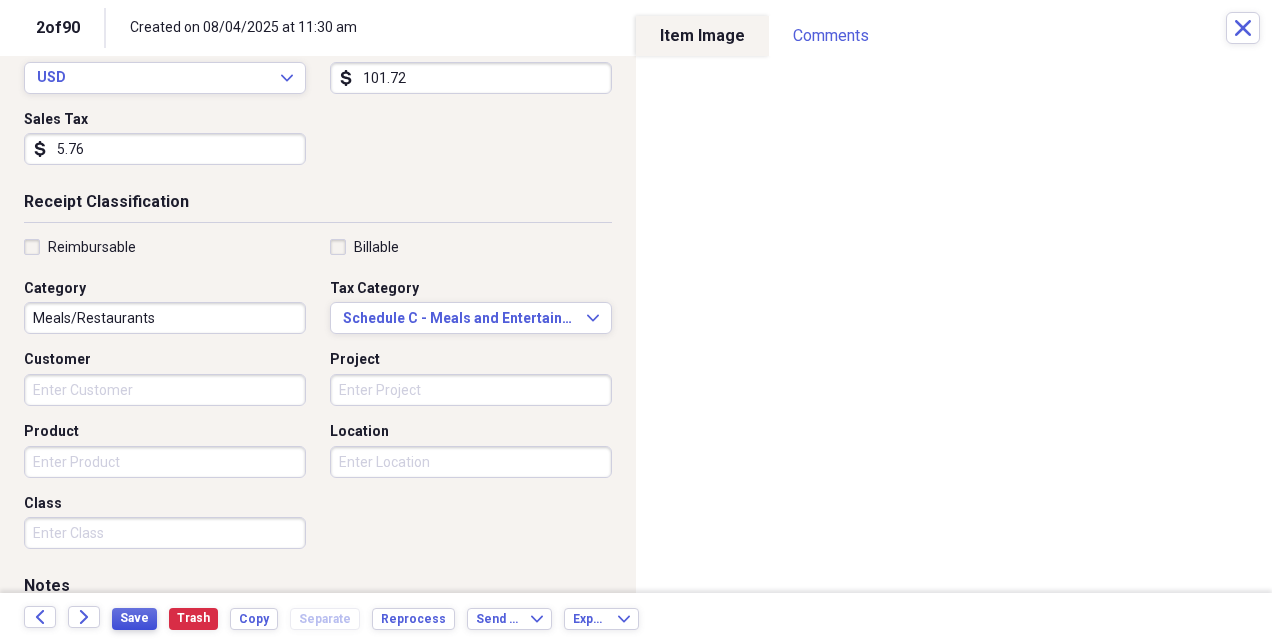 click on "Save" at bounding box center [134, 618] 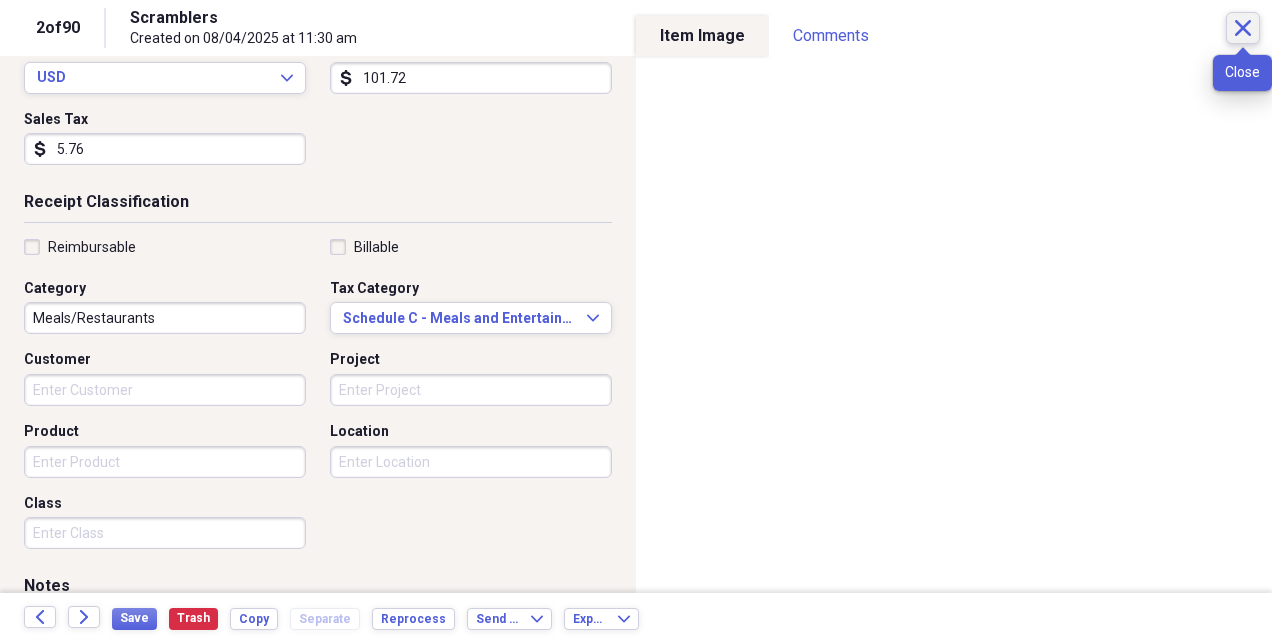 click on "Close" 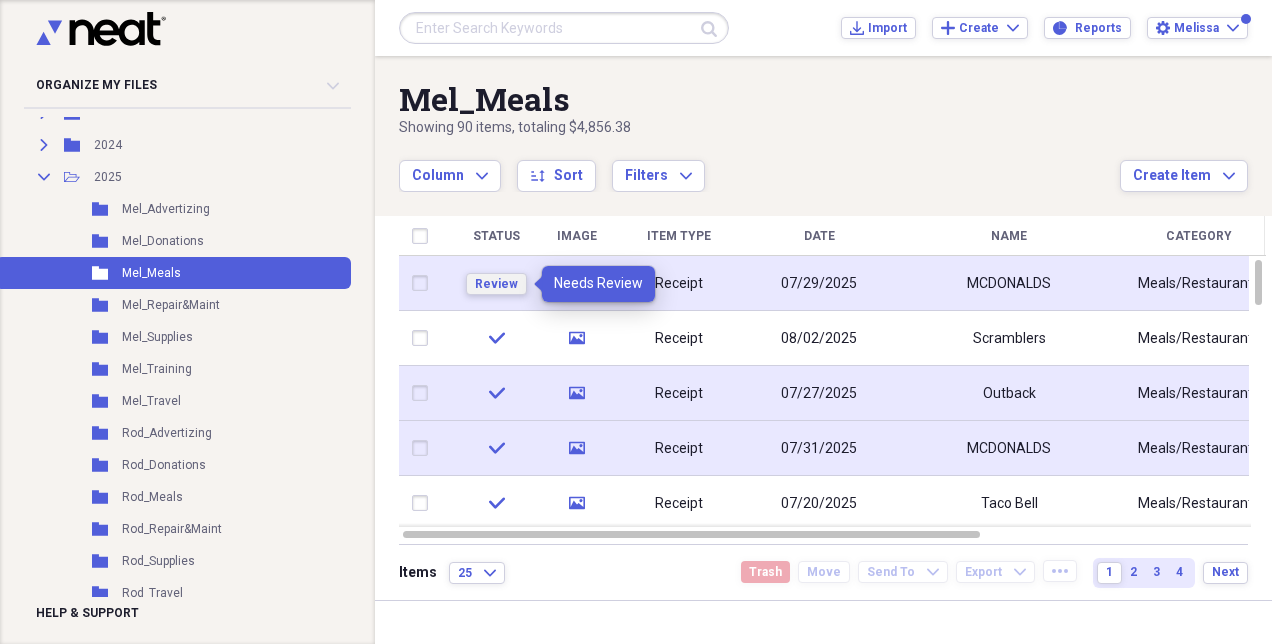 click on "Review" at bounding box center [496, 284] 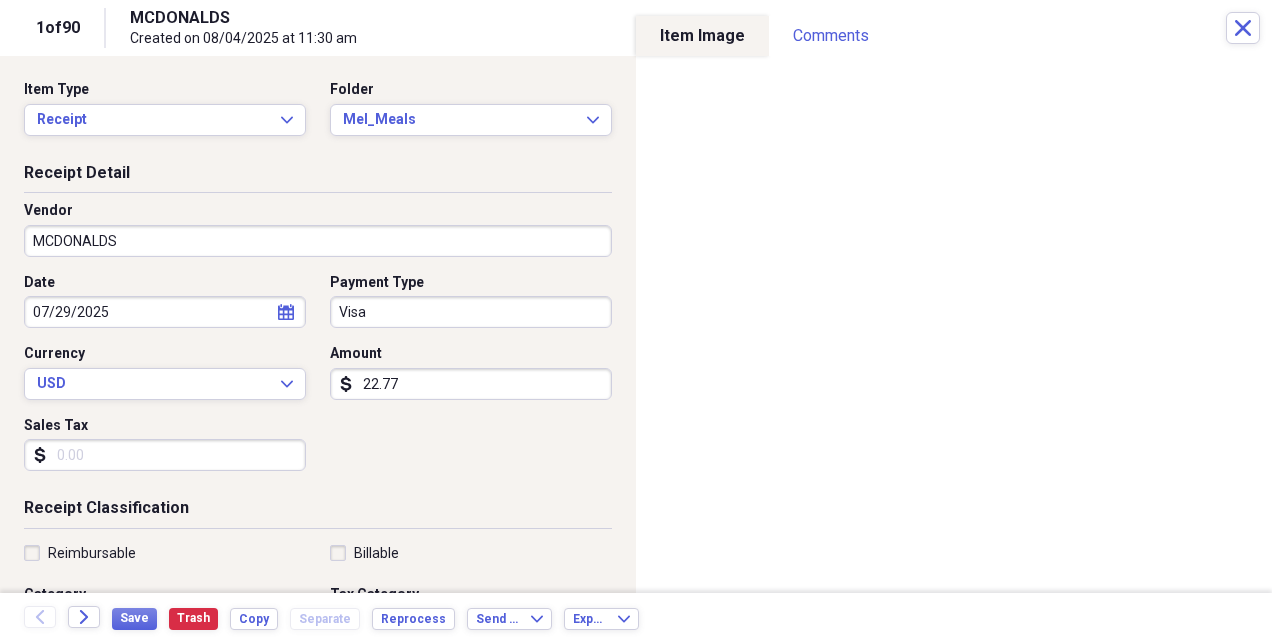 click on "Sales Tax" at bounding box center (165, 455) 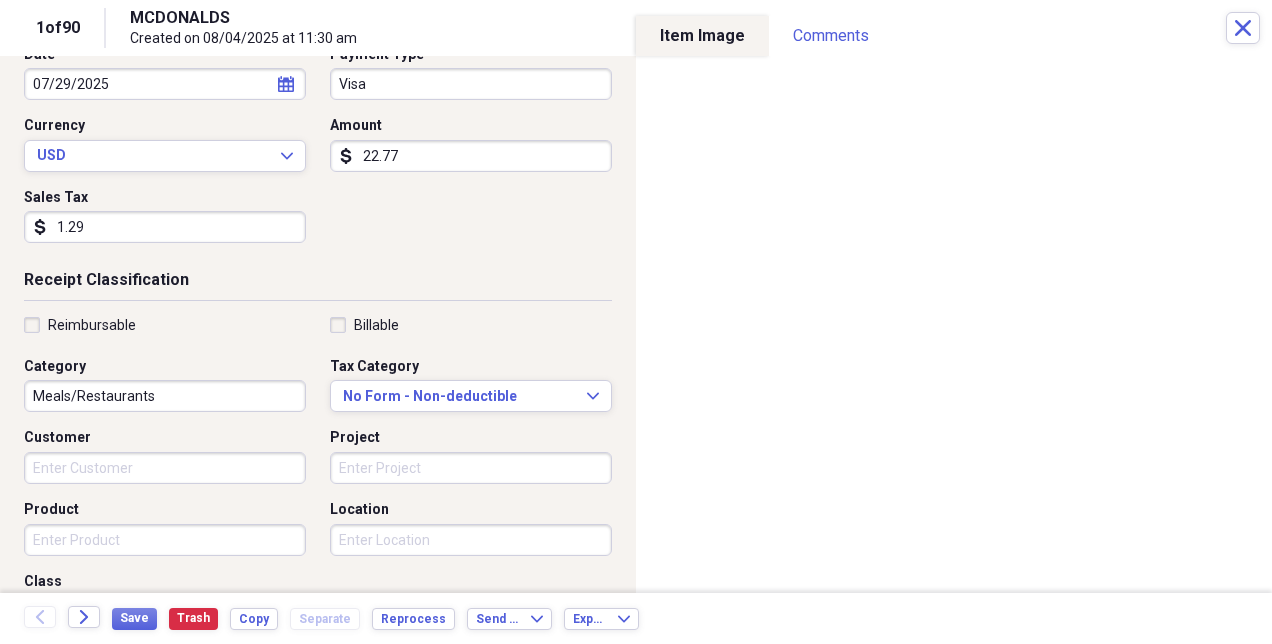 scroll, scrollTop: 232, scrollLeft: 0, axis: vertical 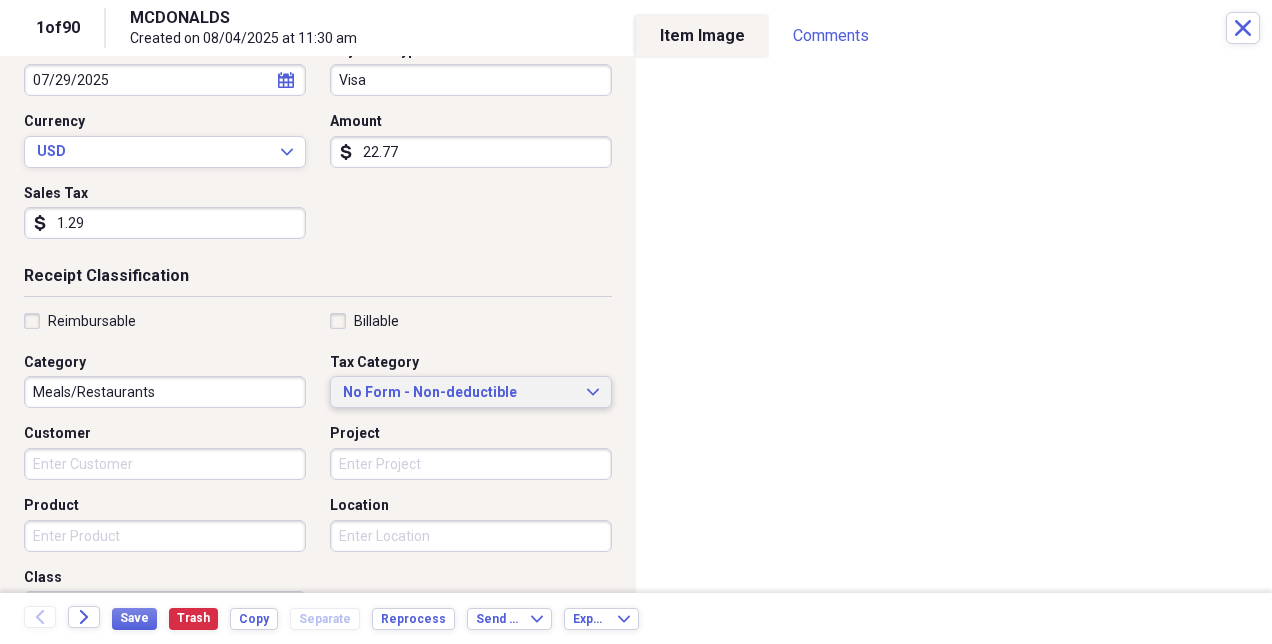type on "1.29" 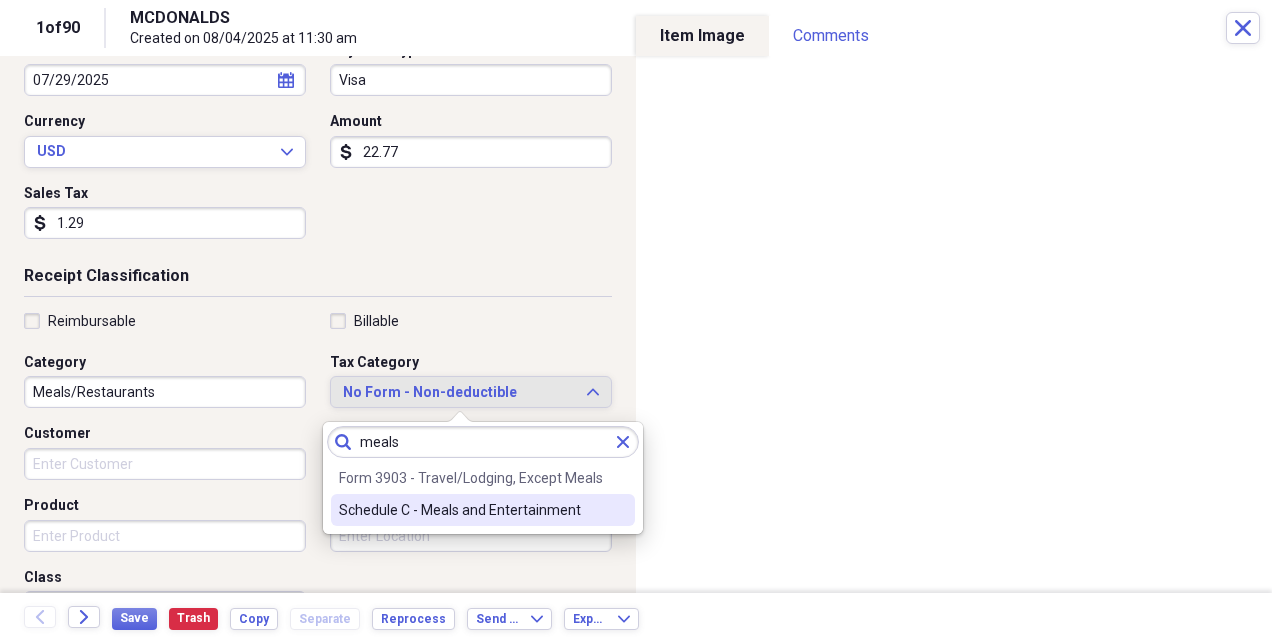 type on "meals" 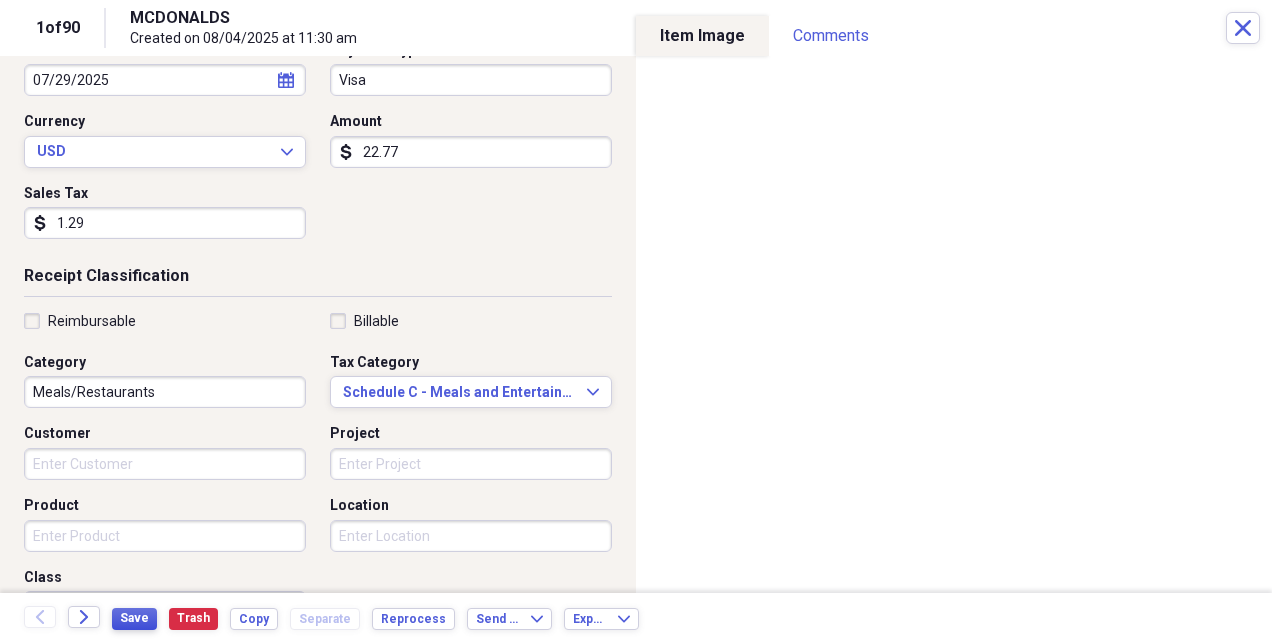 click on "Save" at bounding box center [134, 618] 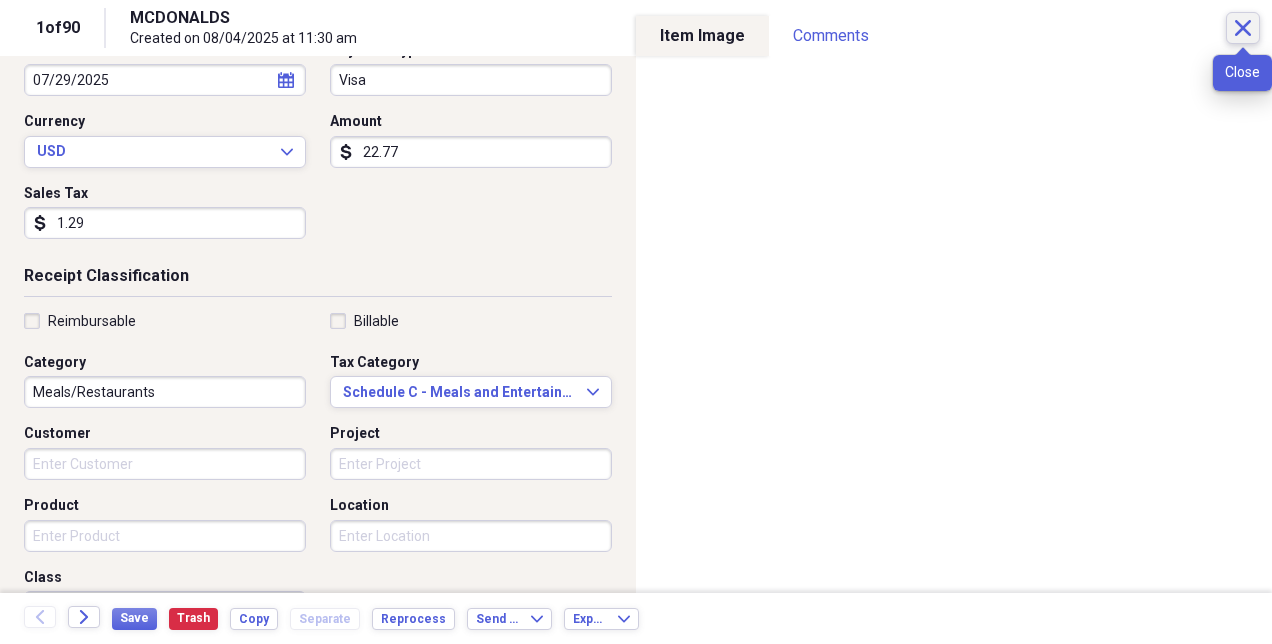 click on "Close" 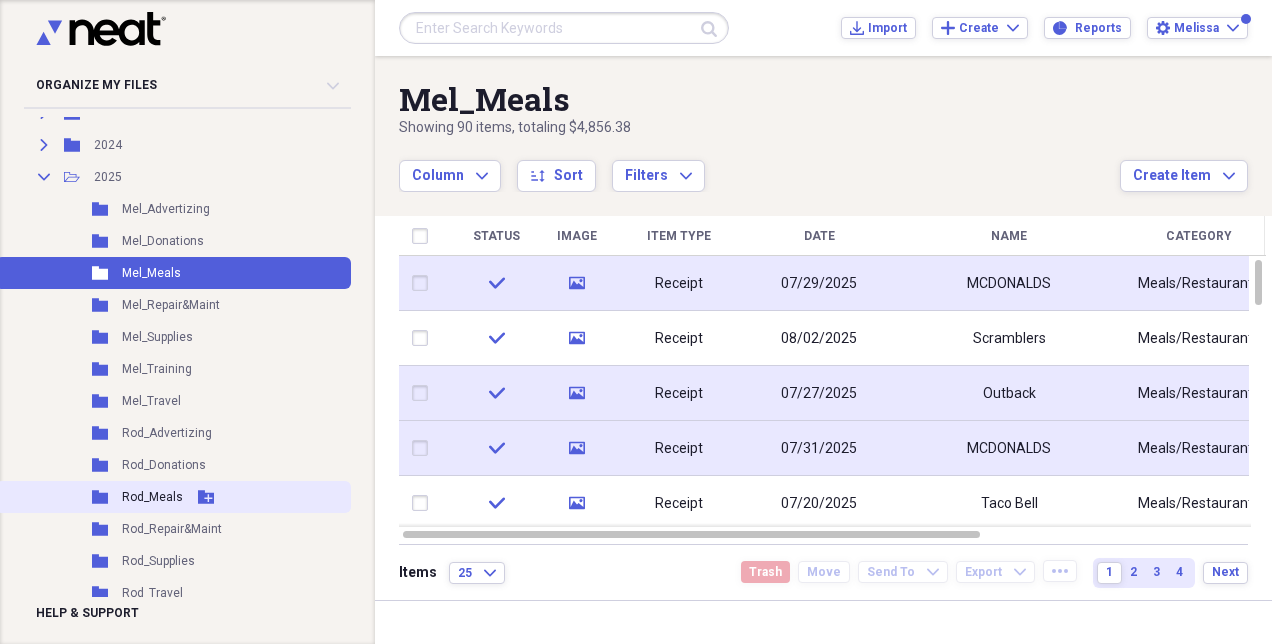click on "Rod_Meals" at bounding box center (152, 497) 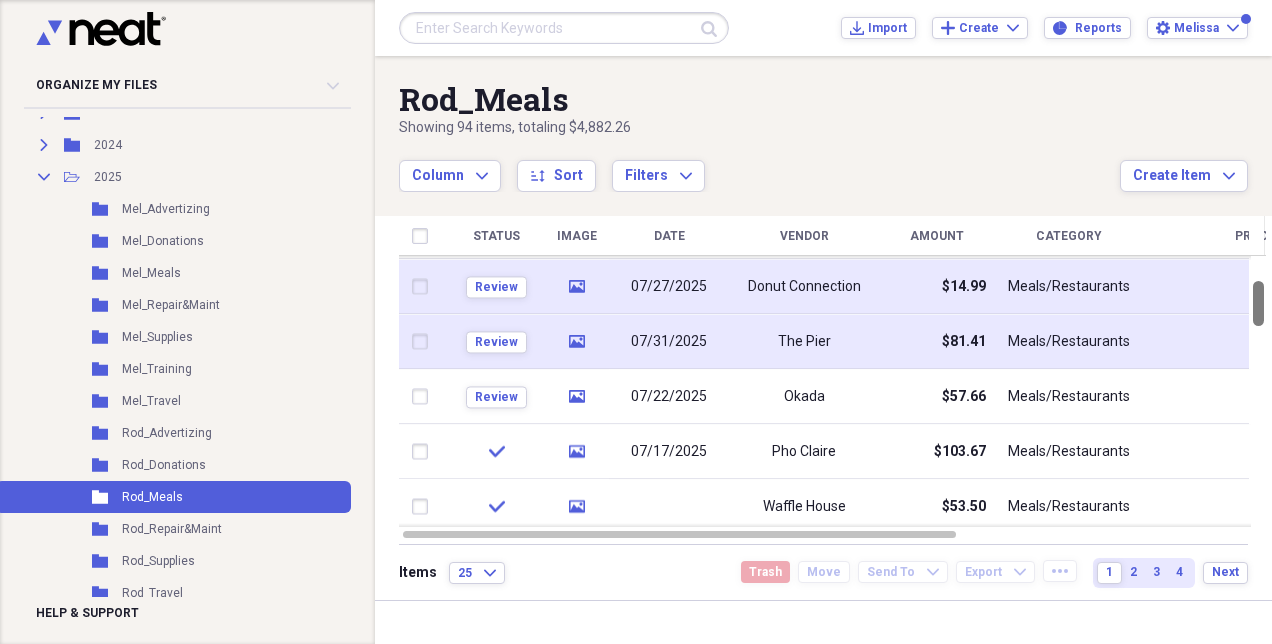 drag, startPoint x: 1264, startPoint y: 290, endPoint x: 1252, endPoint y: 311, distance: 24.186773 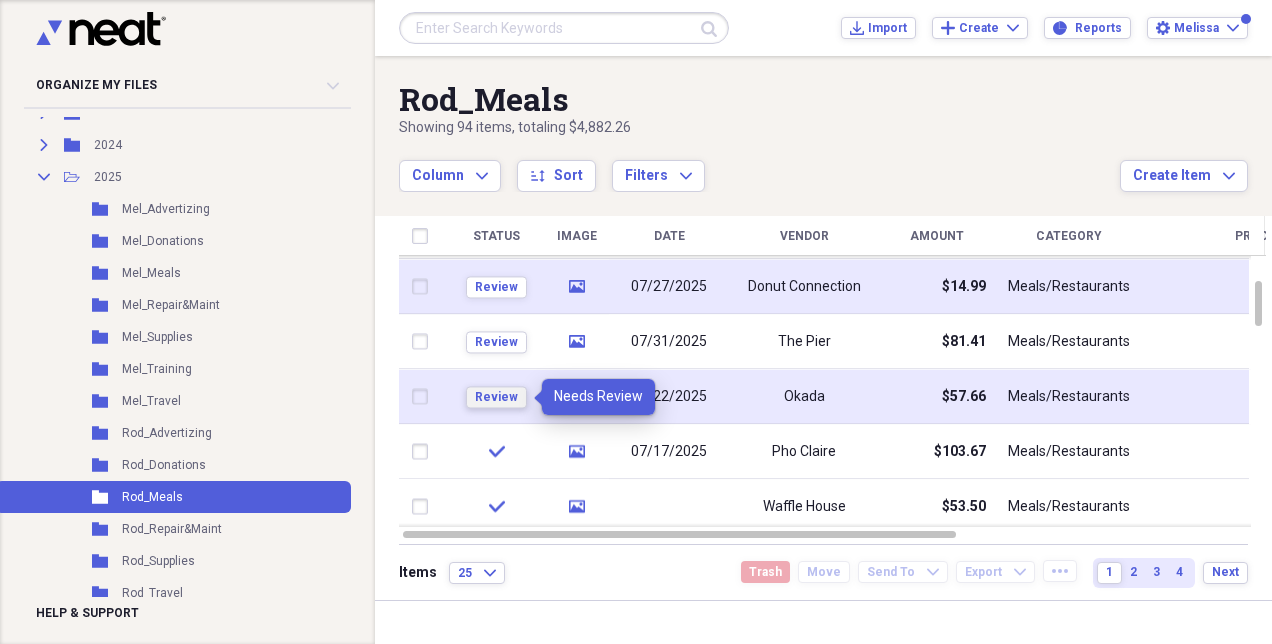 click on "Review" at bounding box center [496, 397] 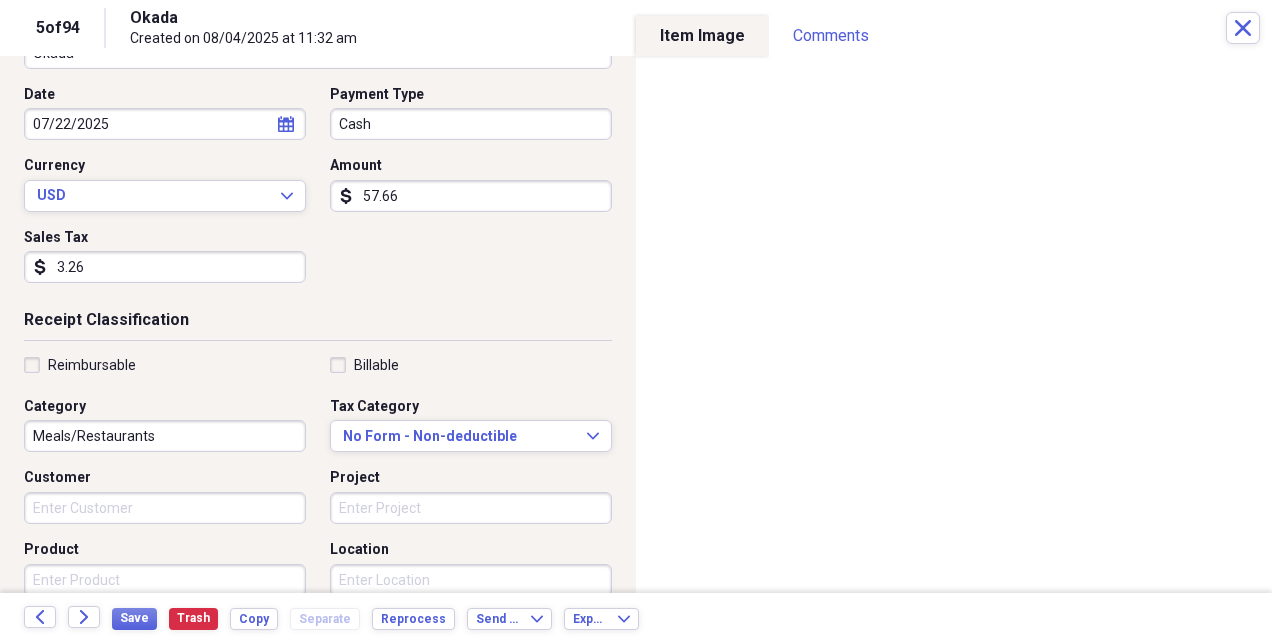 scroll, scrollTop: 208, scrollLeft: 0, axis: vertical 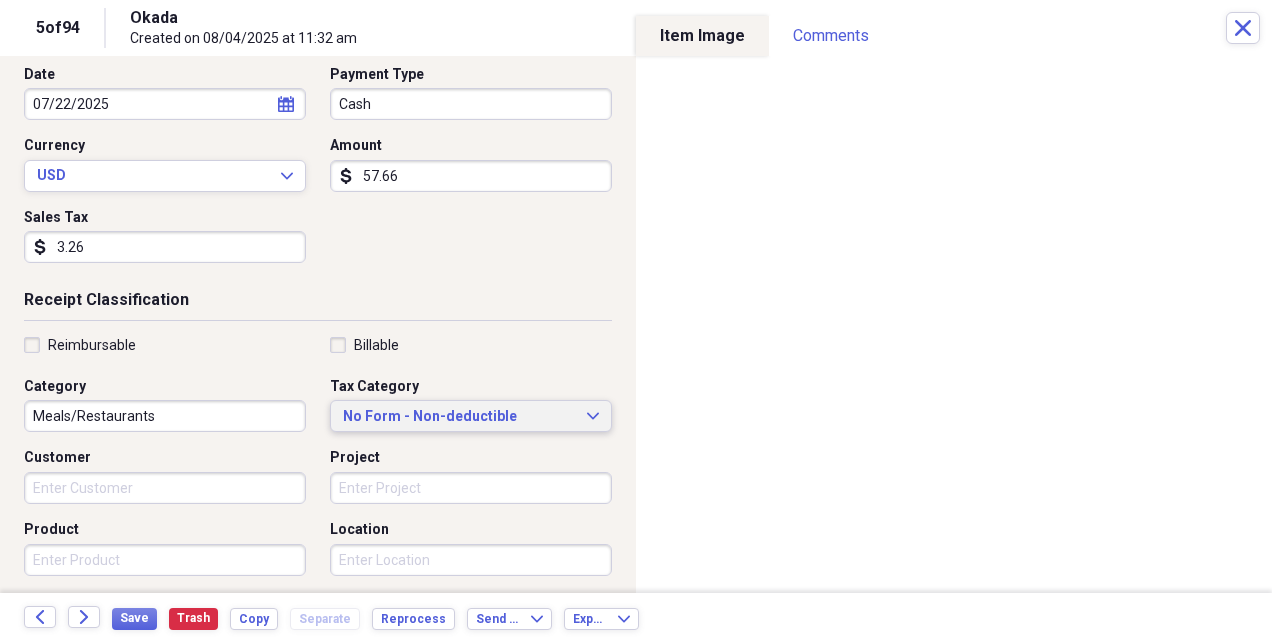 click on "No Form - Non-deductible" at bounding box center [459, 417] 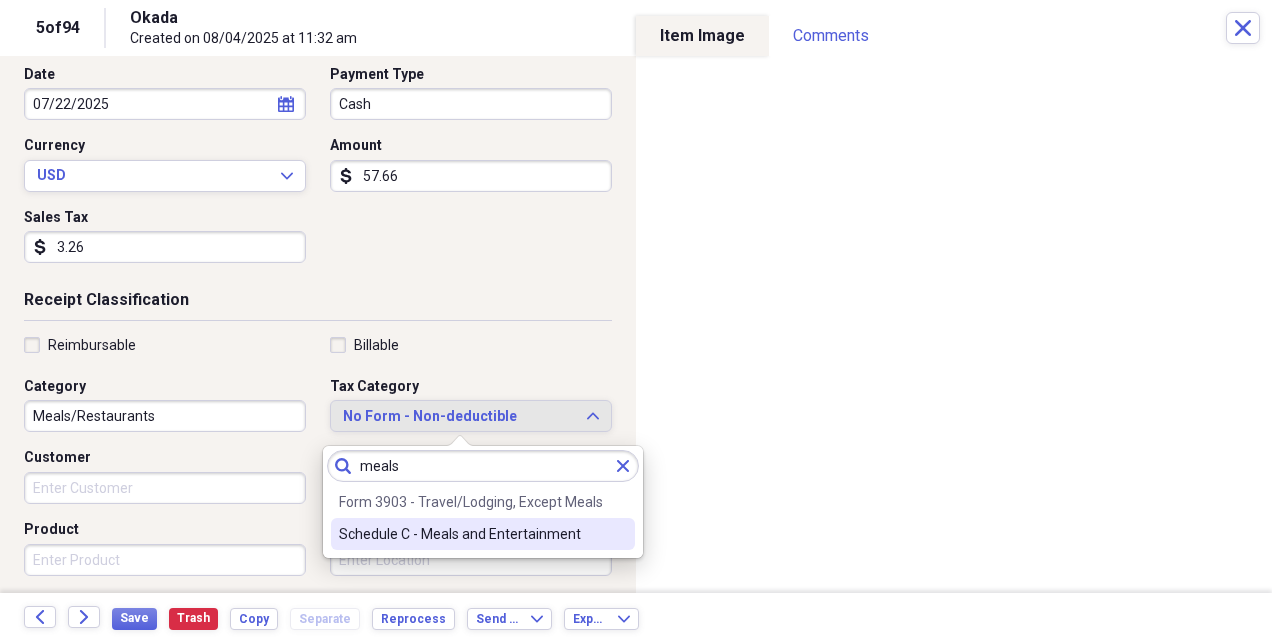 type on "meals" 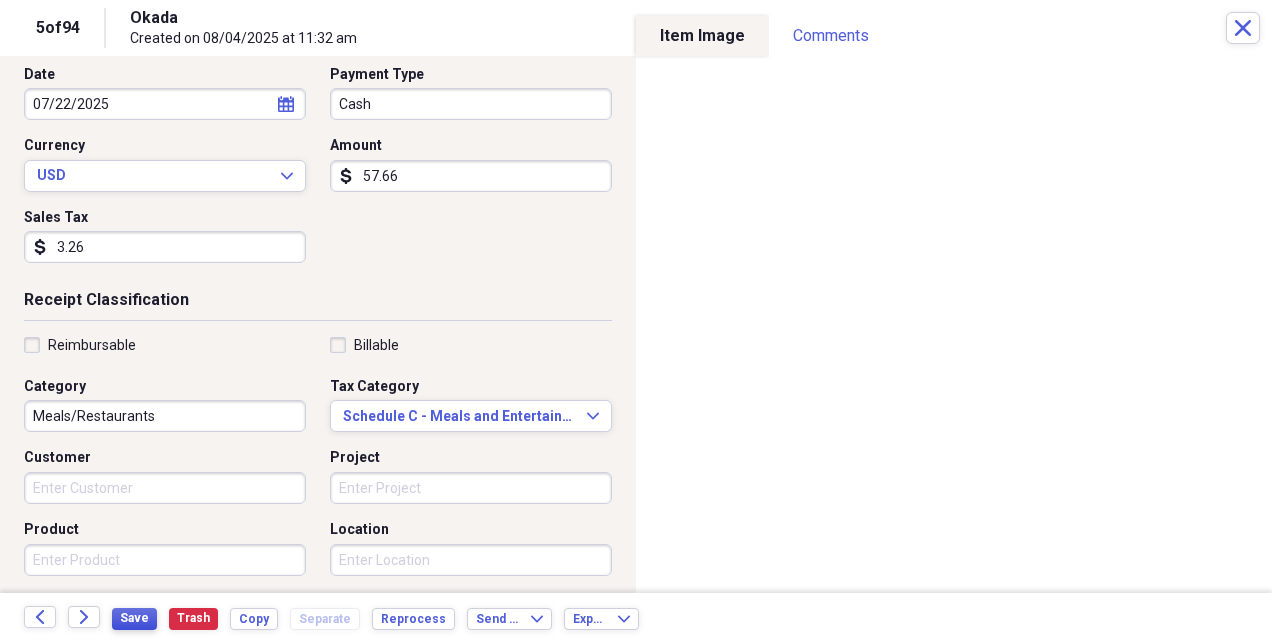click on "Save" at bounding box center [134, 618] 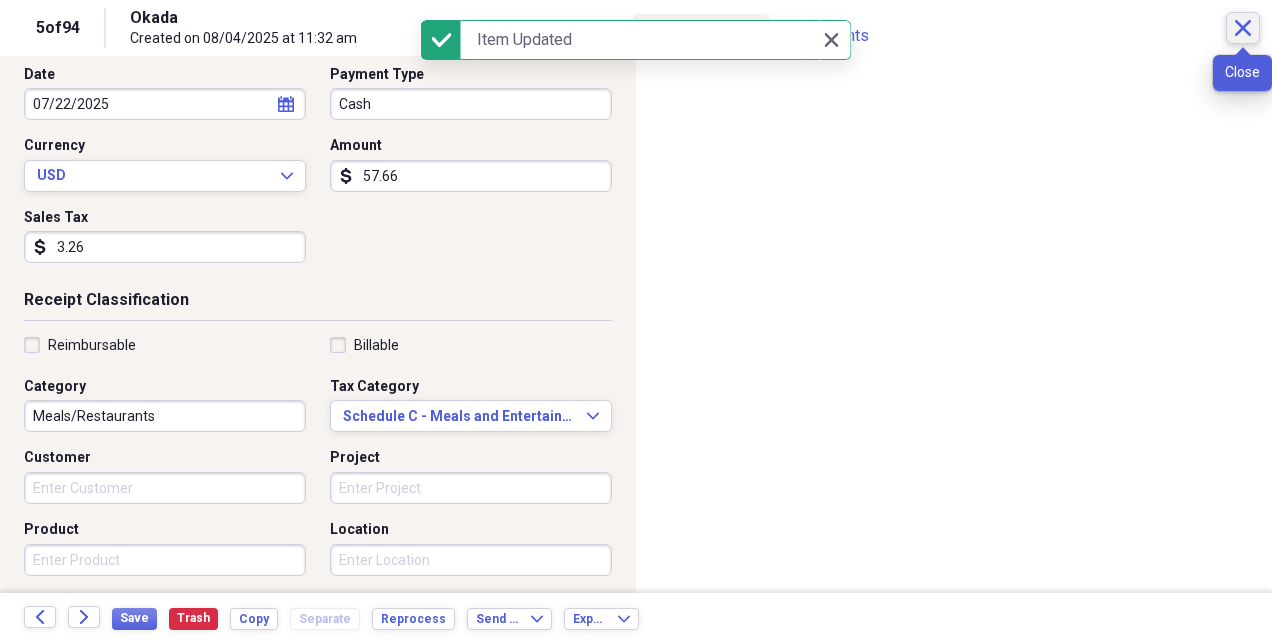 click on "Close" at bounding box center (1243, 28) 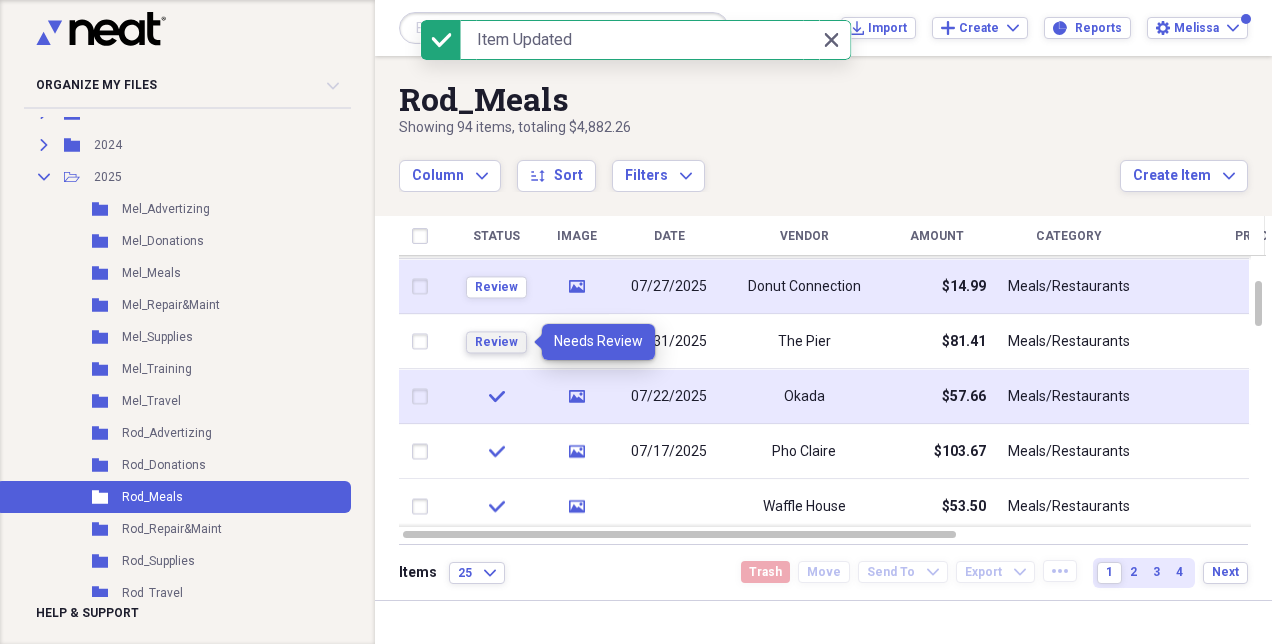 click on "Review" at bounding box center (496, 342) 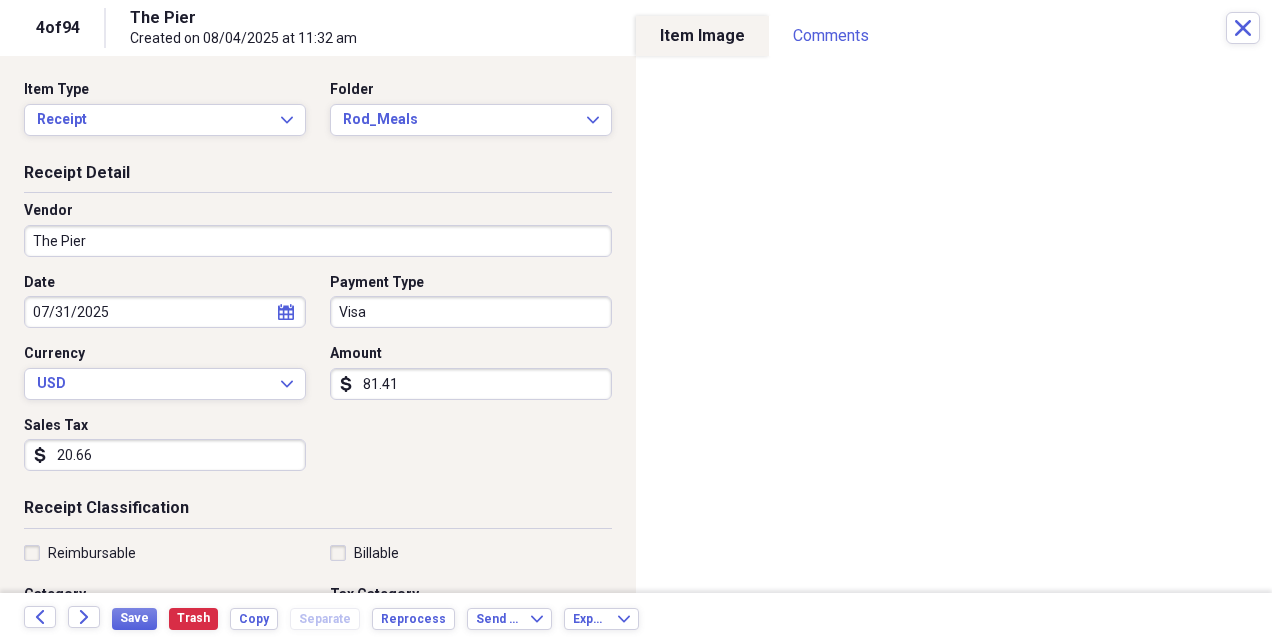 click on "81.41" at bounding box center [471, 384] 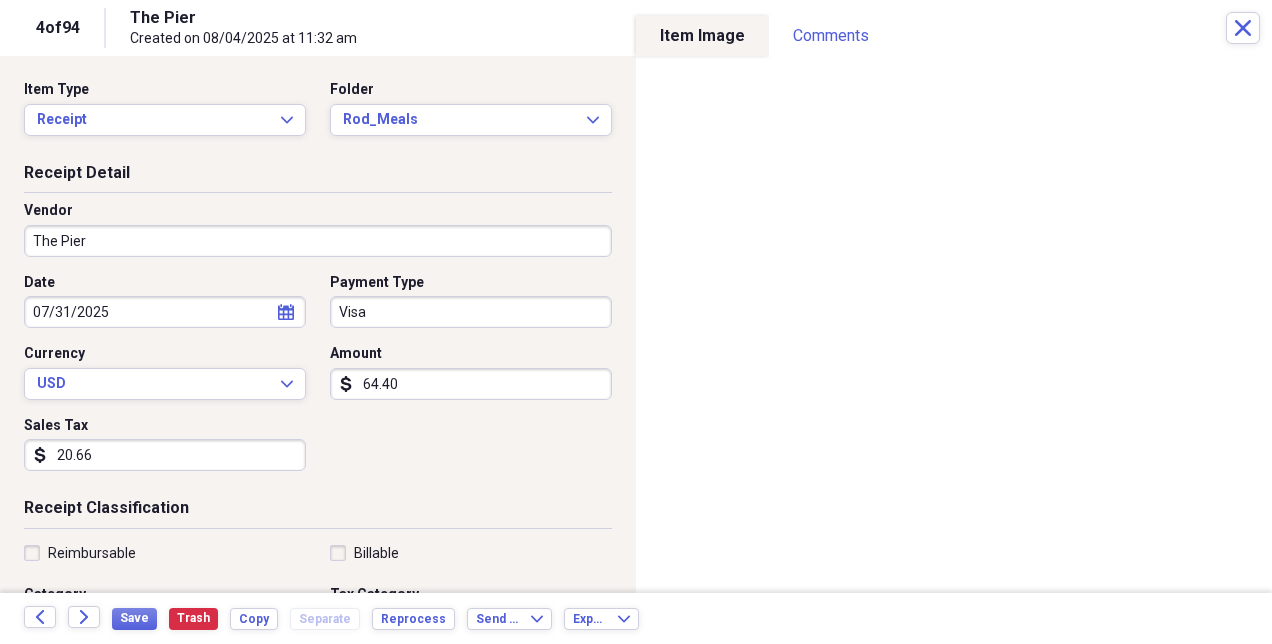 type on "64.40" 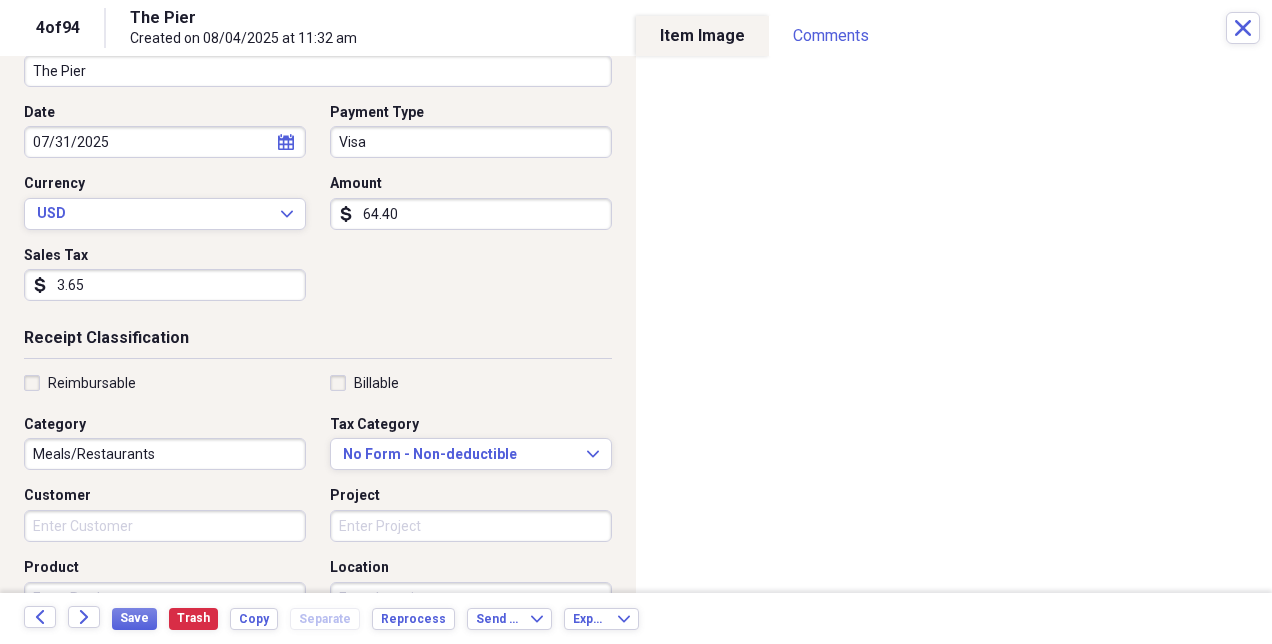 scroll, scrollTop: 171, scrollLeft: 0, axis: vertical 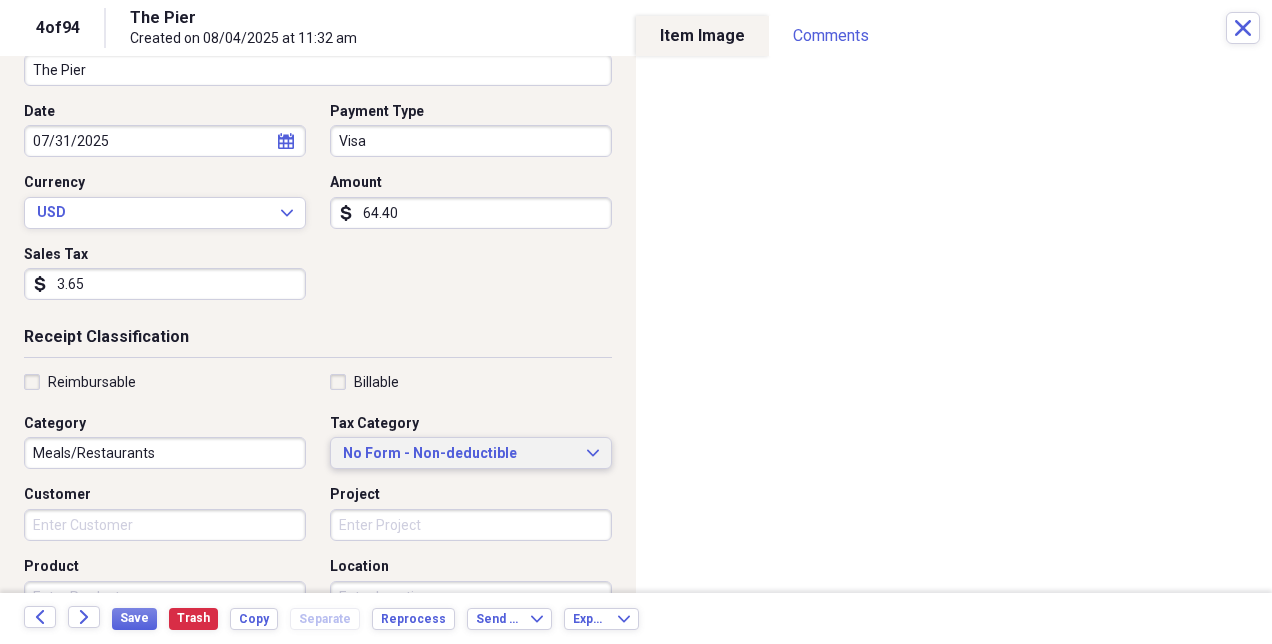 type on "3.65" 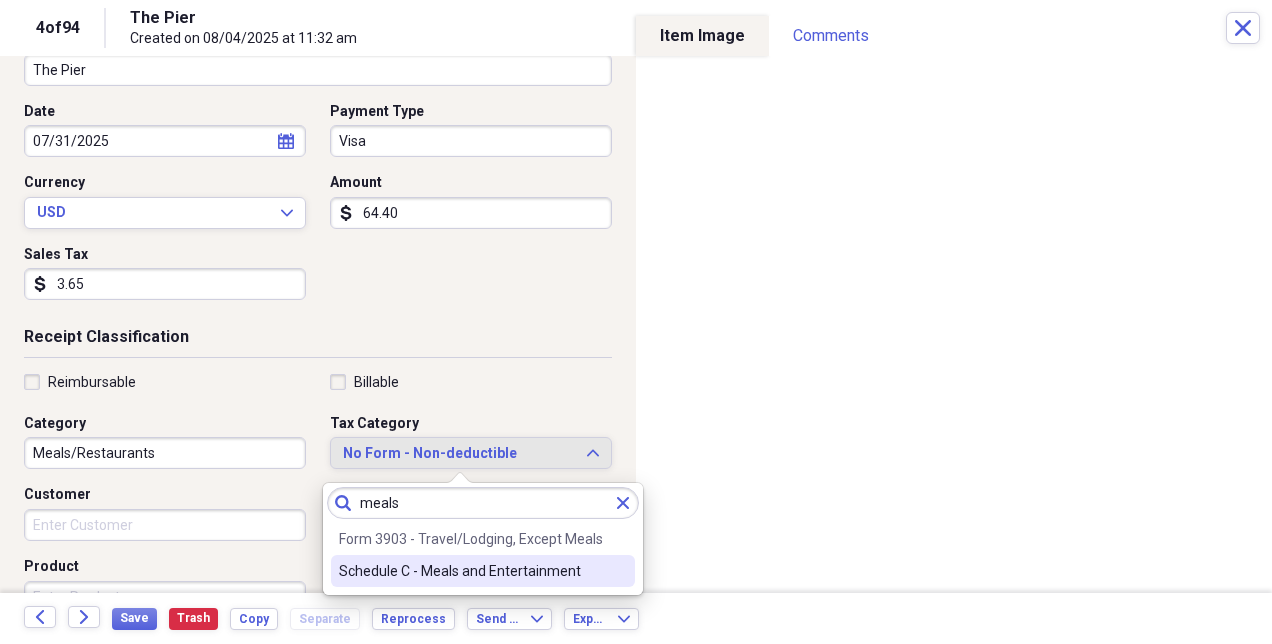 type on "meals" 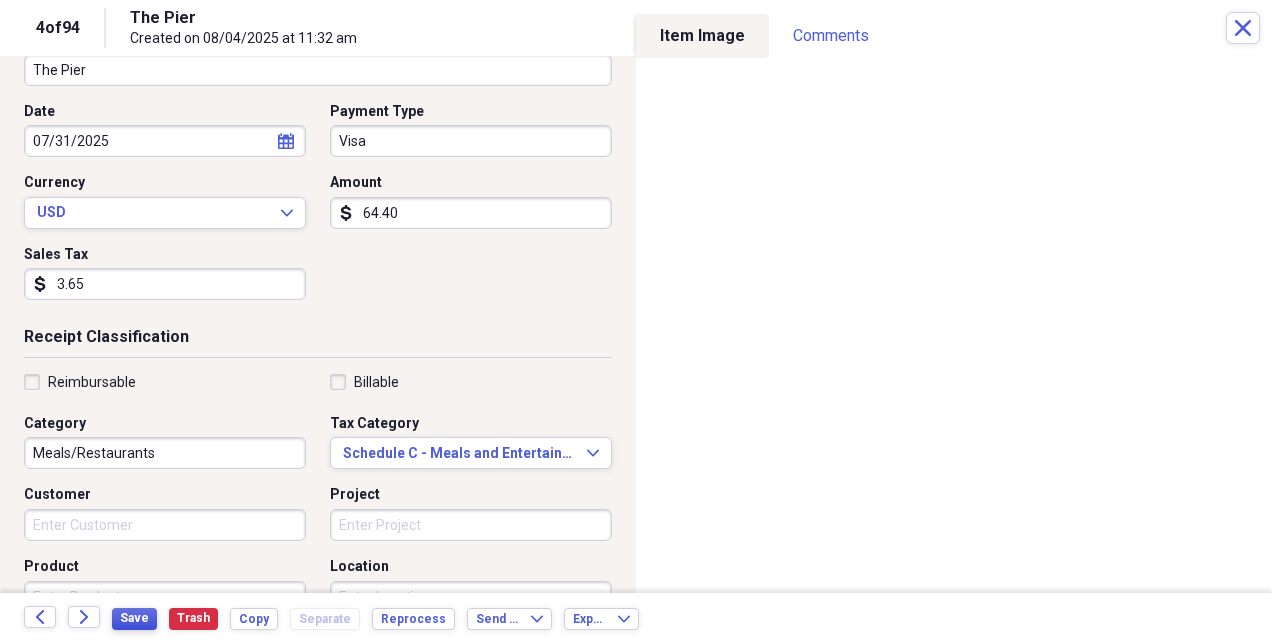 click on "Save" at bounding box center [134, 618] 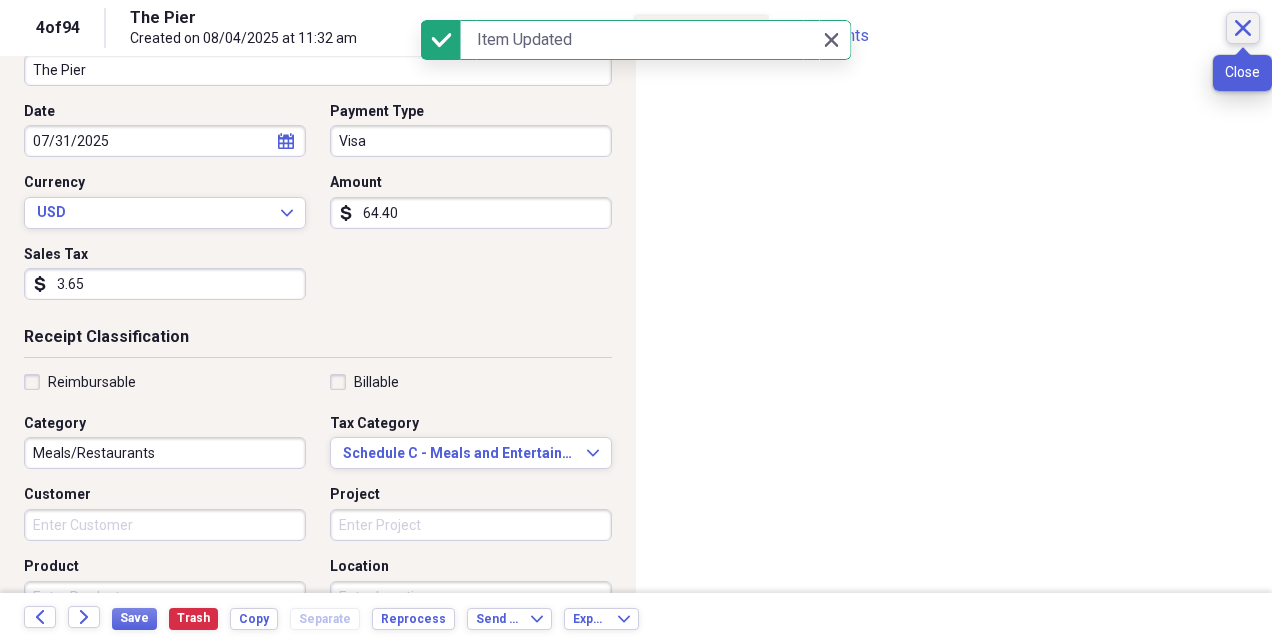 click on "Close" 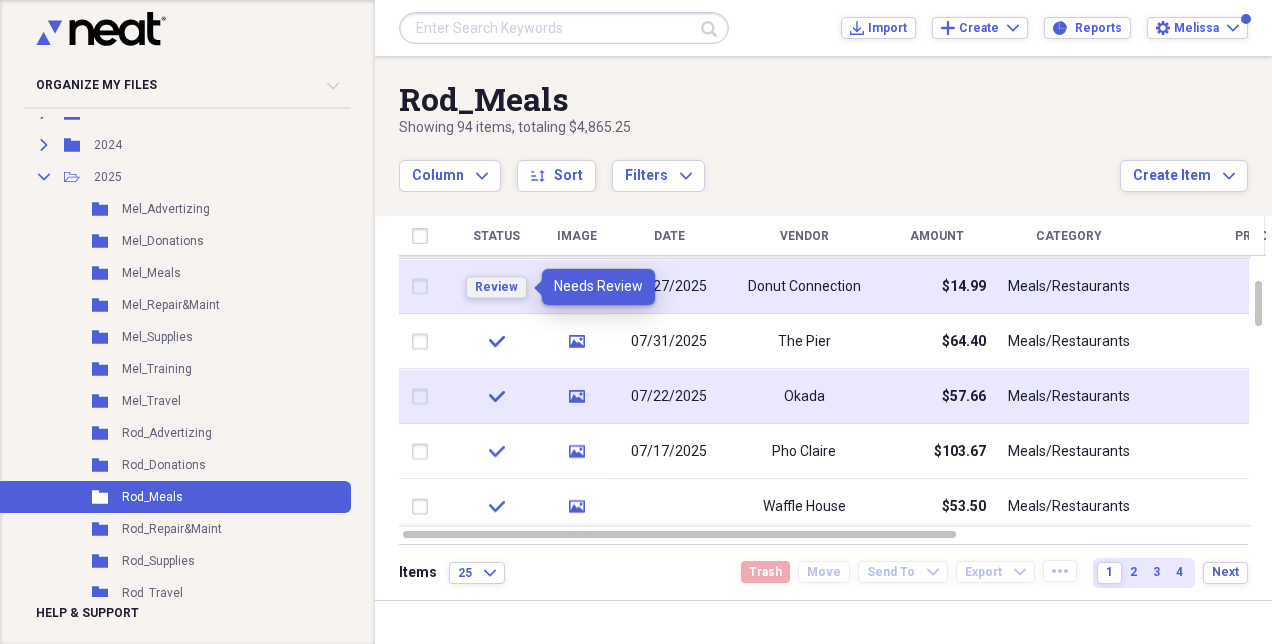 click on "Review" at bounding box center (496, 287) 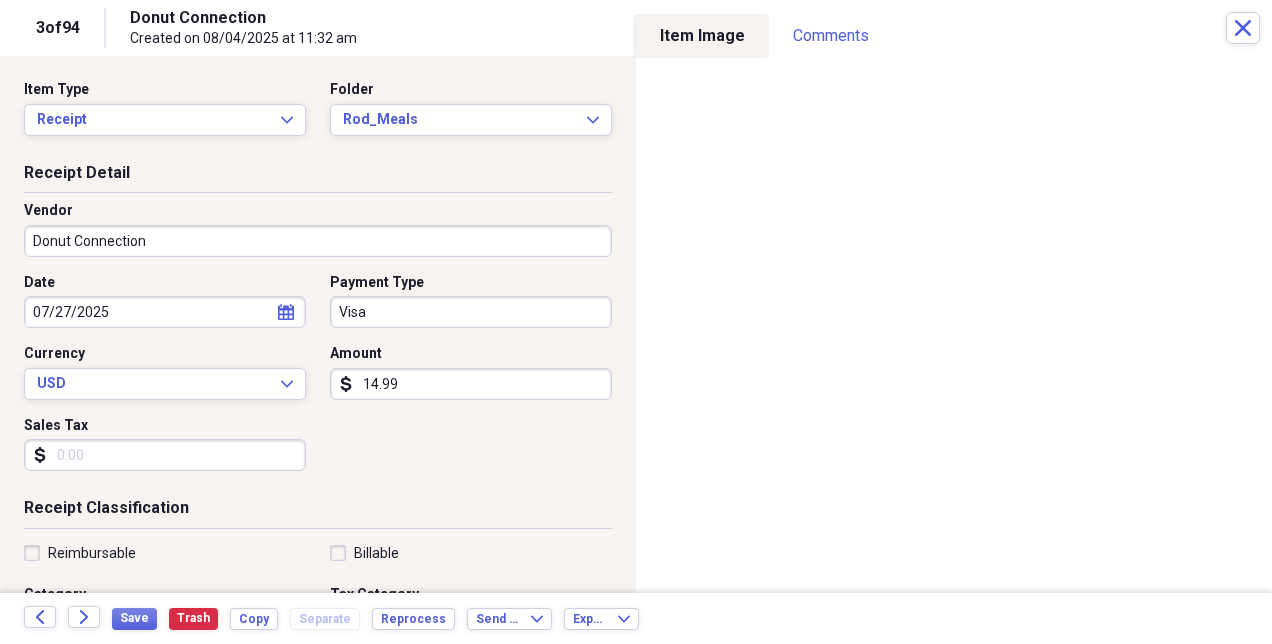 click on "Sales Tax" at bounding box center (165, 455) 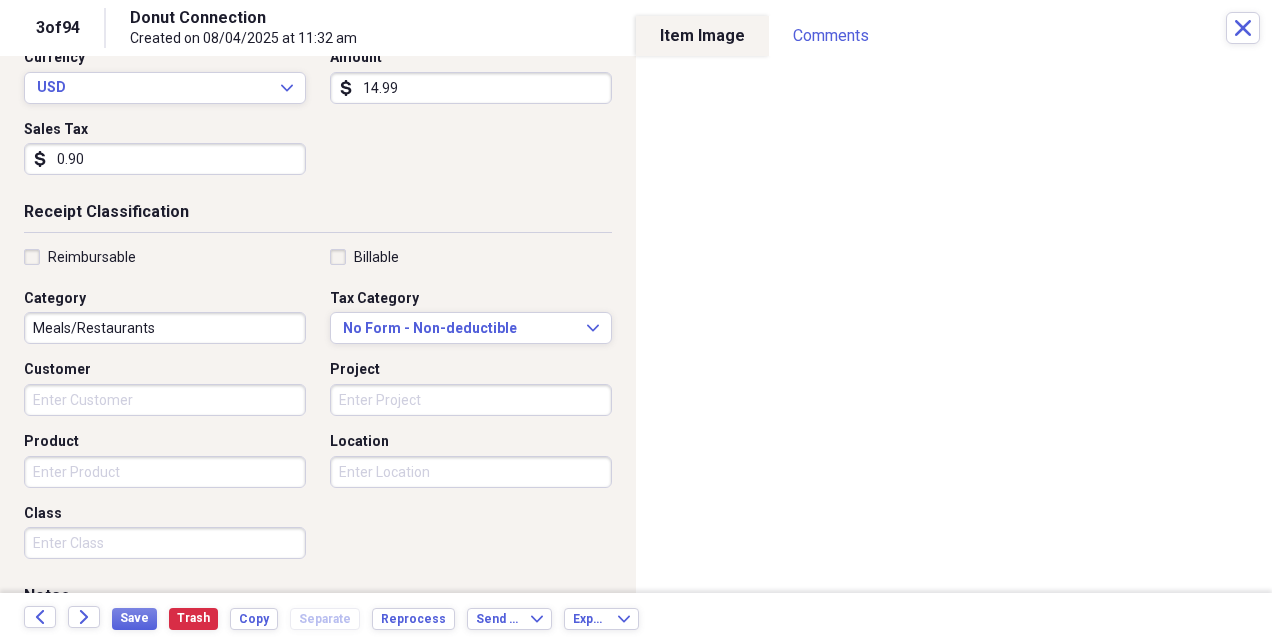 scroll, scrollTop: 306, scrollLeft: 0, axis: vertical 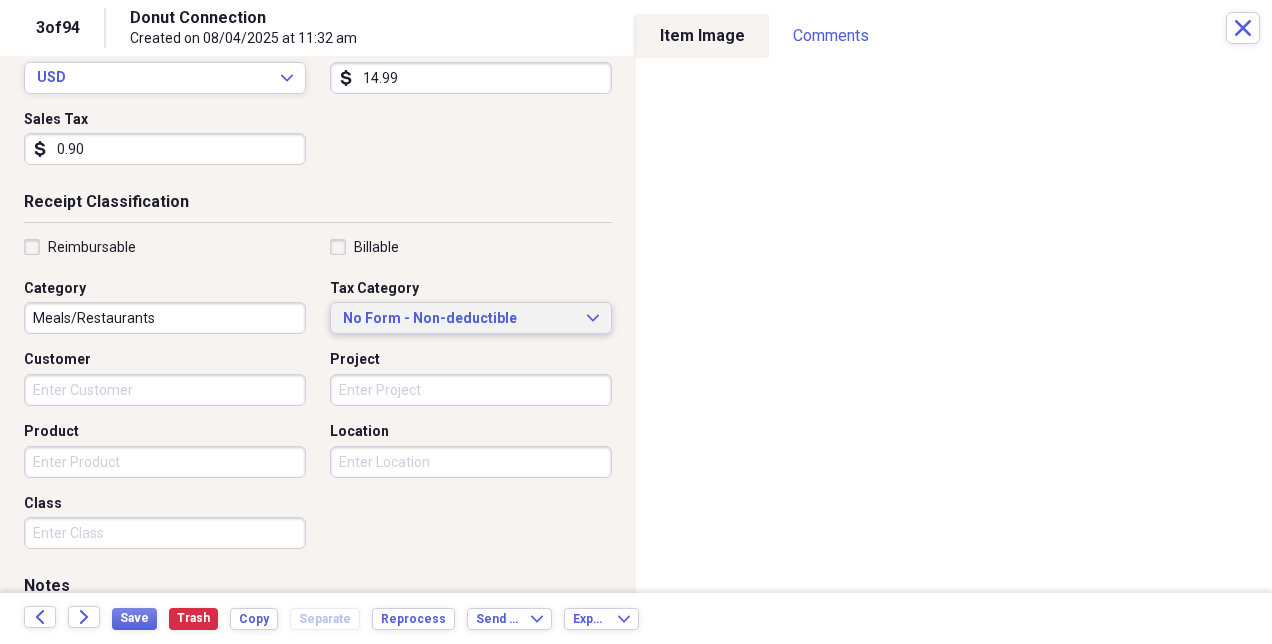 type on "0.90" 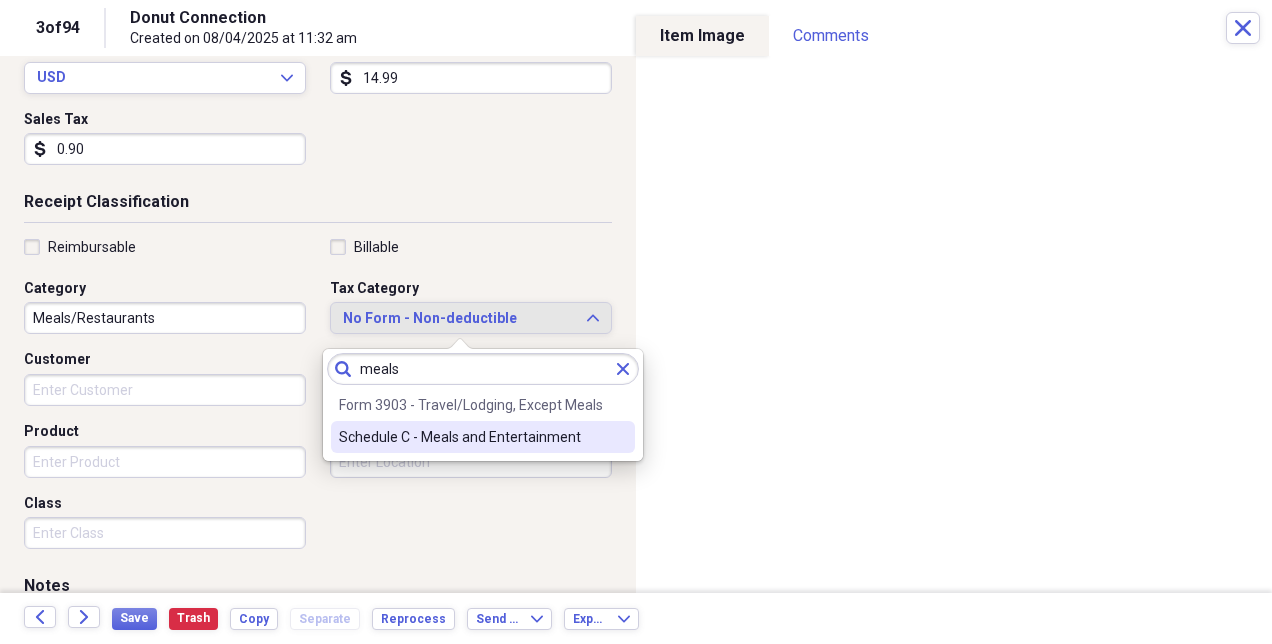 type on "meals" 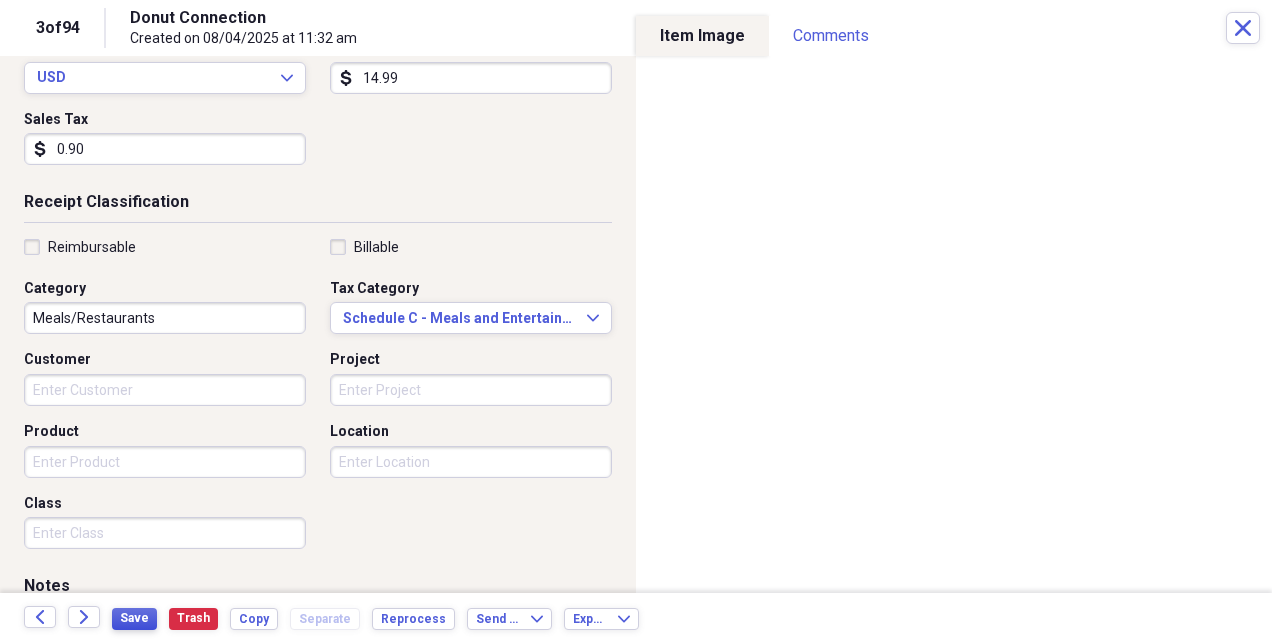 click on "Save" at bounding box center (134, 618) 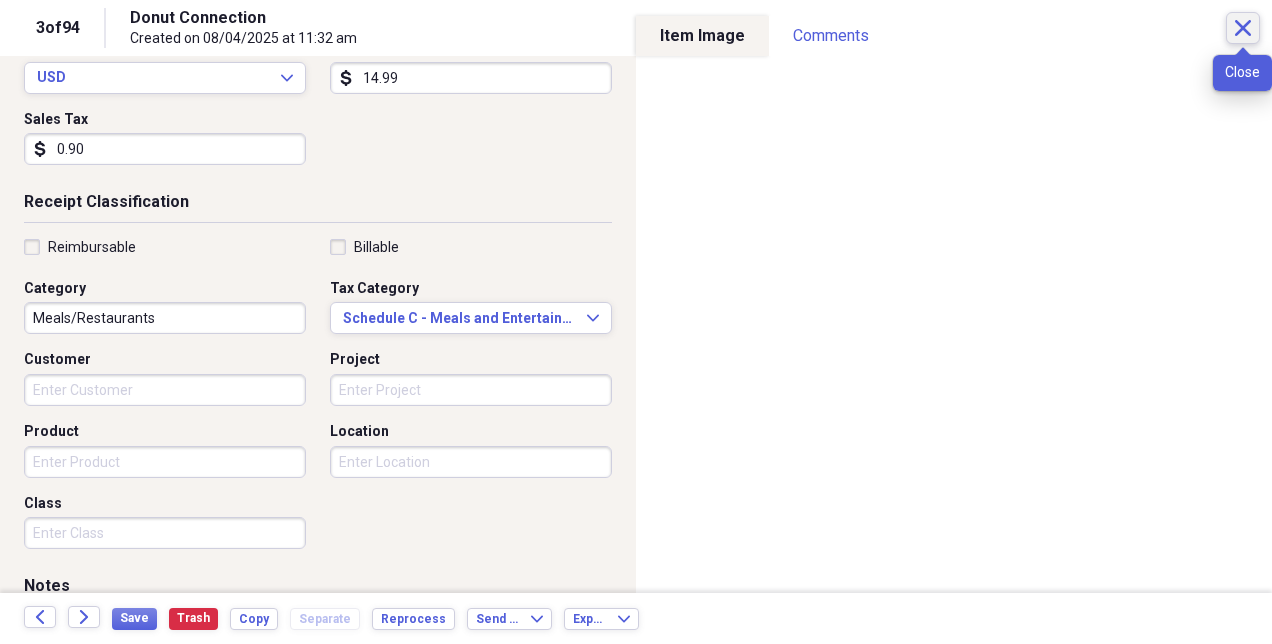 click on "Close" 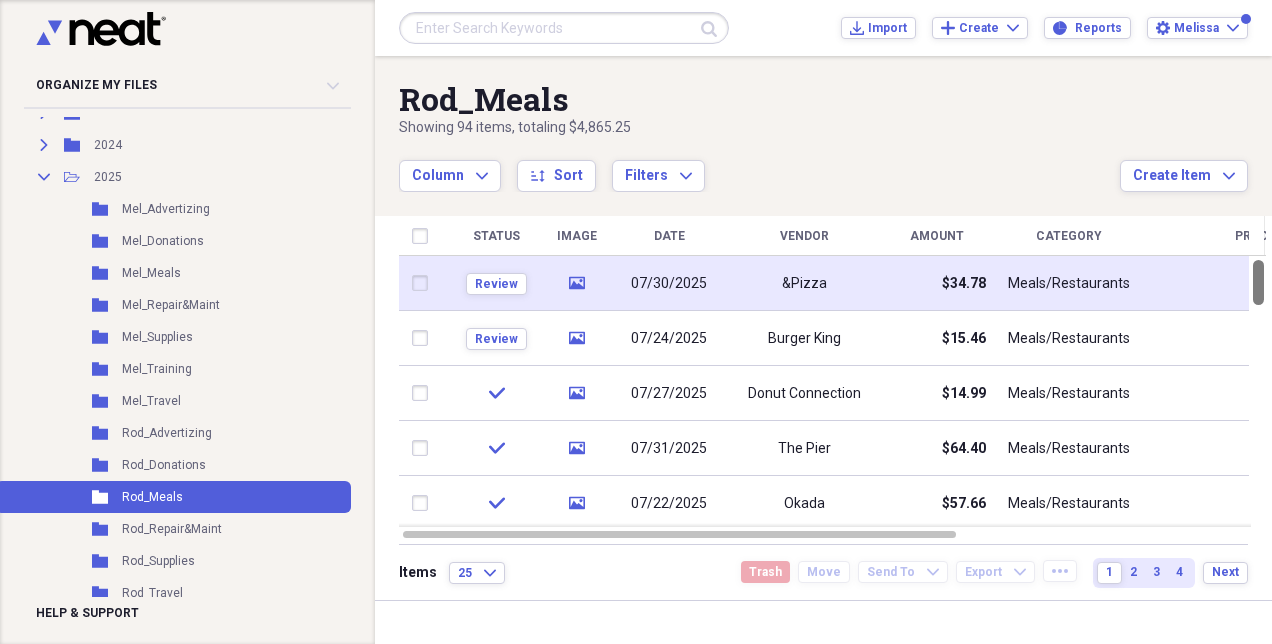 drag, startPoint x: 1269, startPoint y: 311, endPoint x: 1243, endPoint y: 266, distance: 51.971146 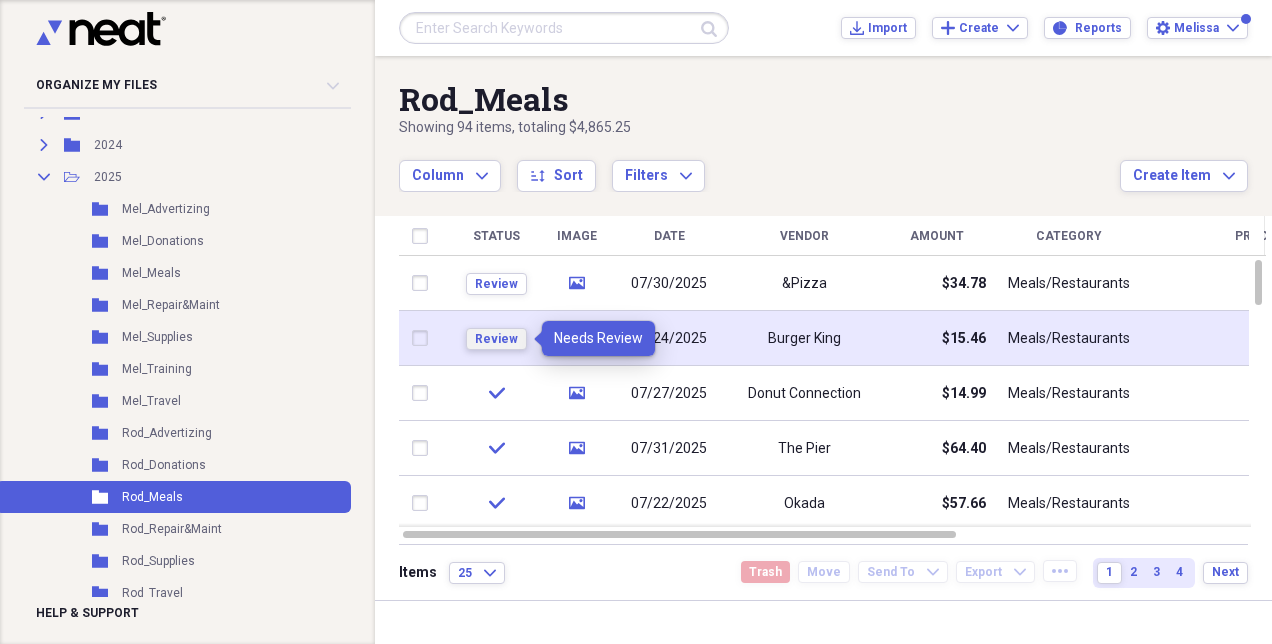 click on "Review" at bounding box center (496, 339) 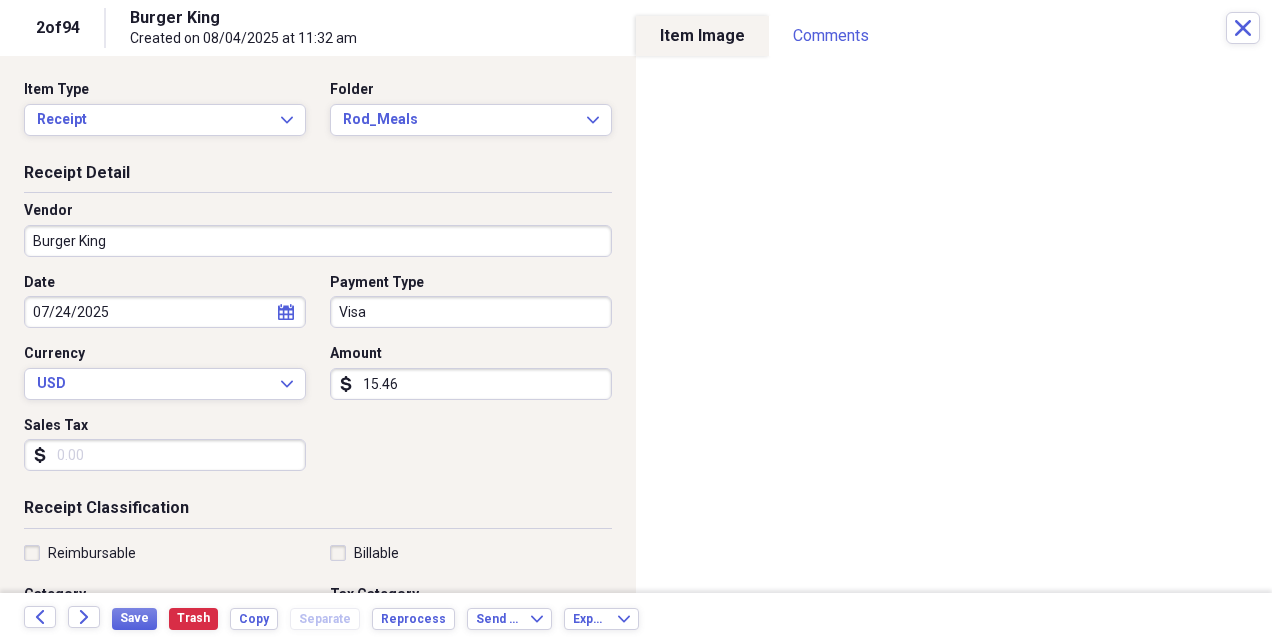 click on "15.46" at bounding box center [471, 384] 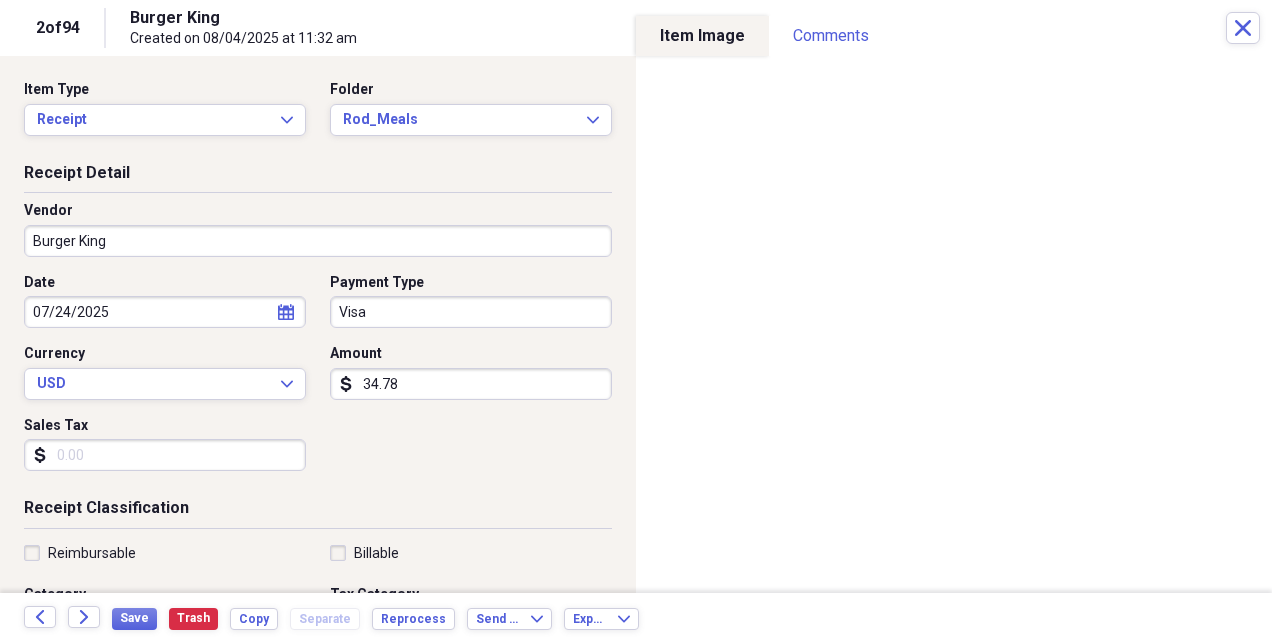 type on "34.78" 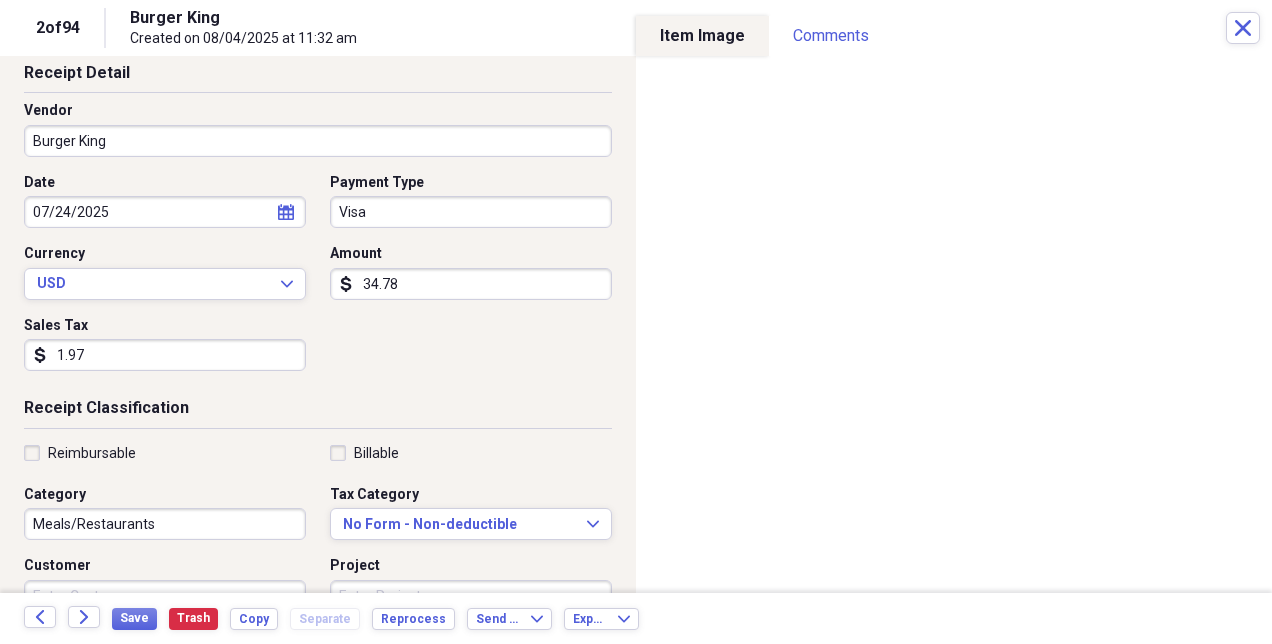 scroll, scrollTop: 105, scrollLeft: 0, axis: vertical 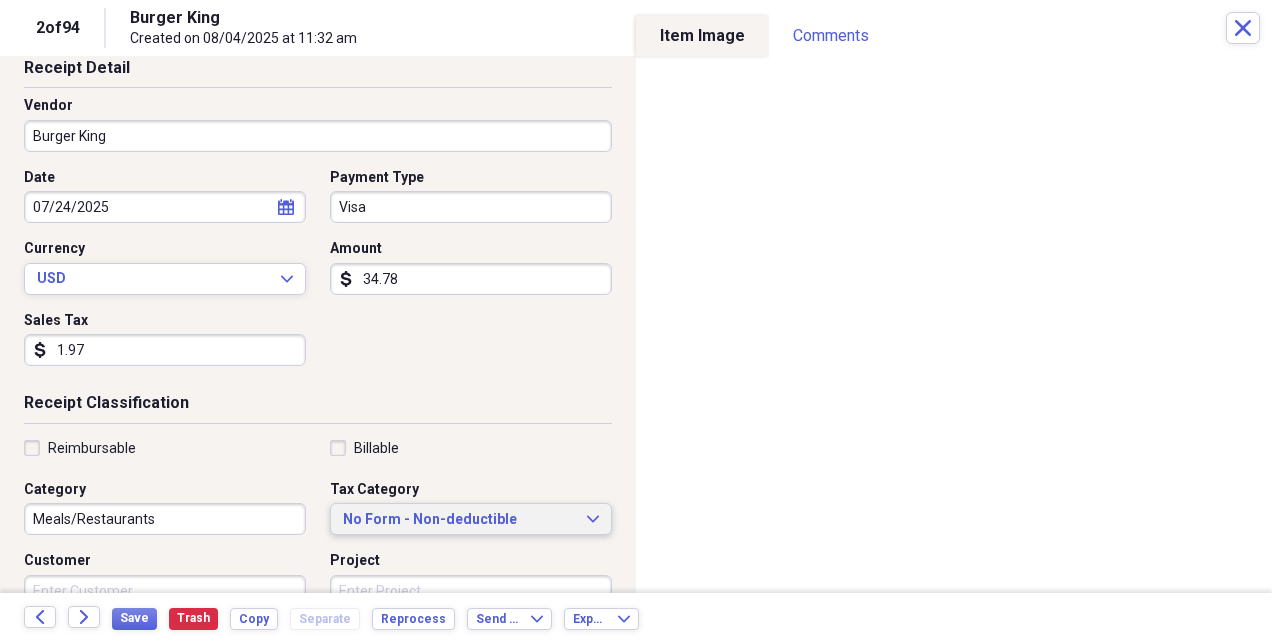 type on "1.97" 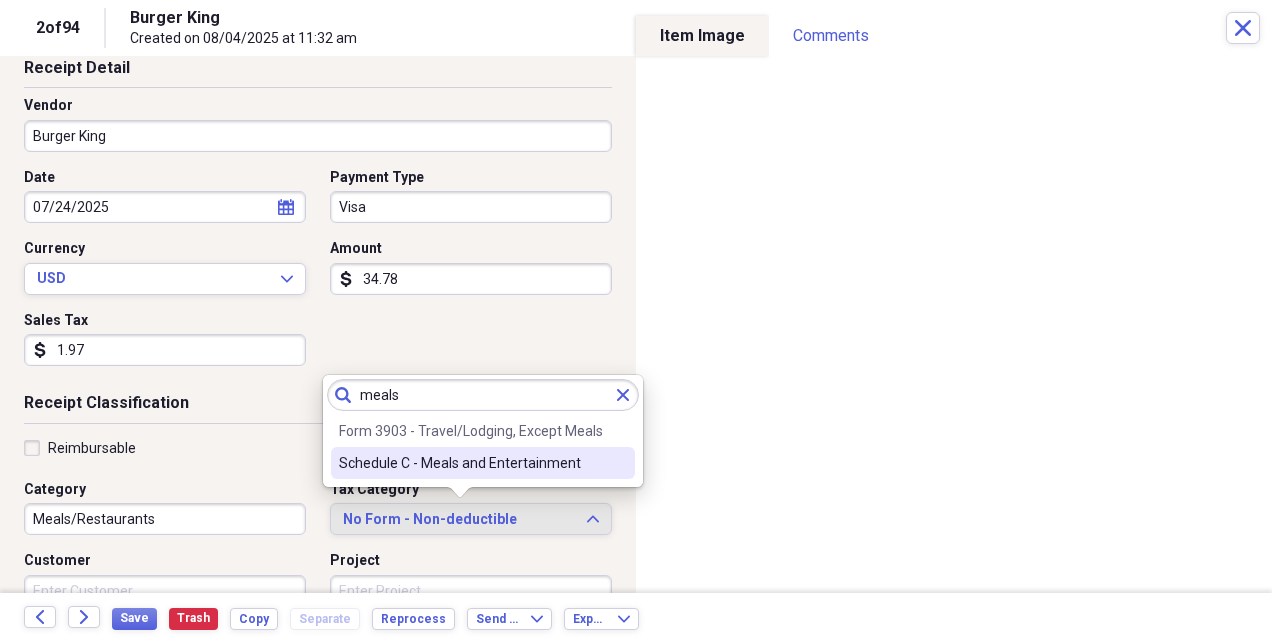 type on "meals" 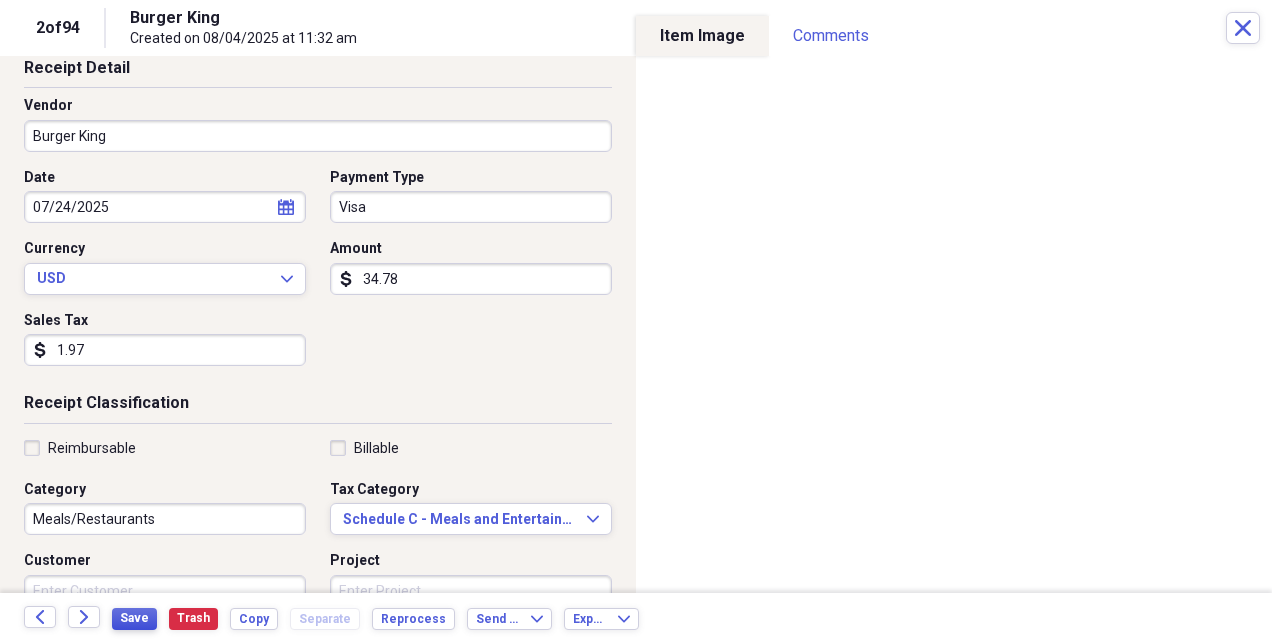 click on "Save" at bounding box center [134, 618] 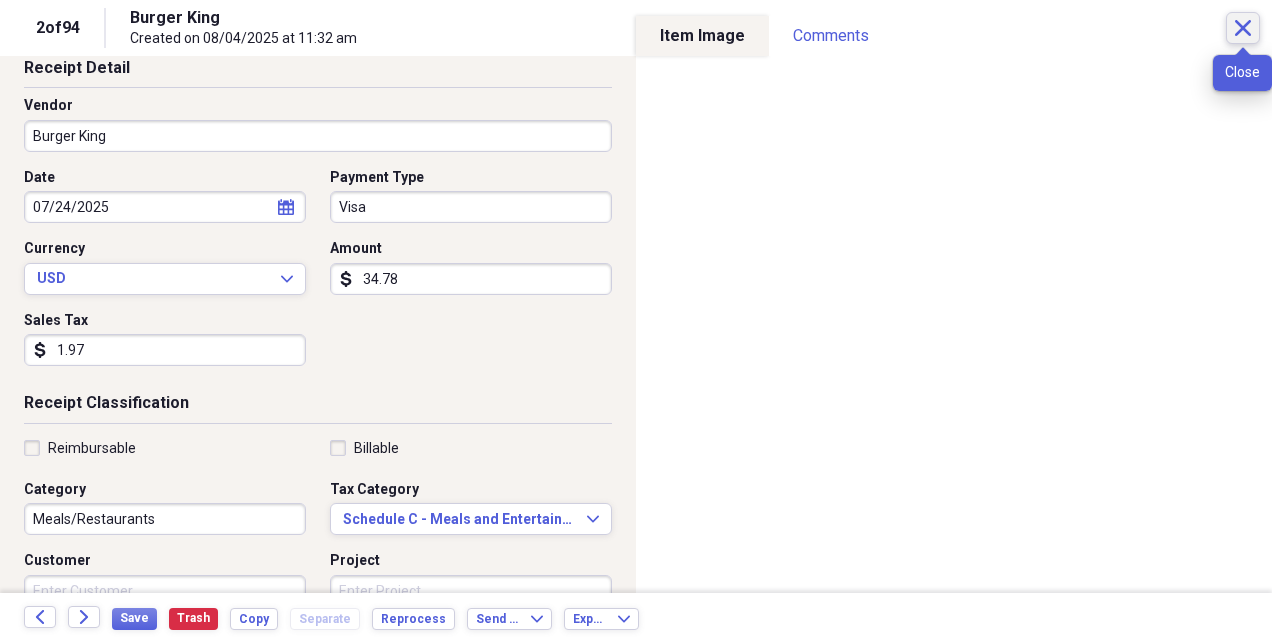 click on "Close" 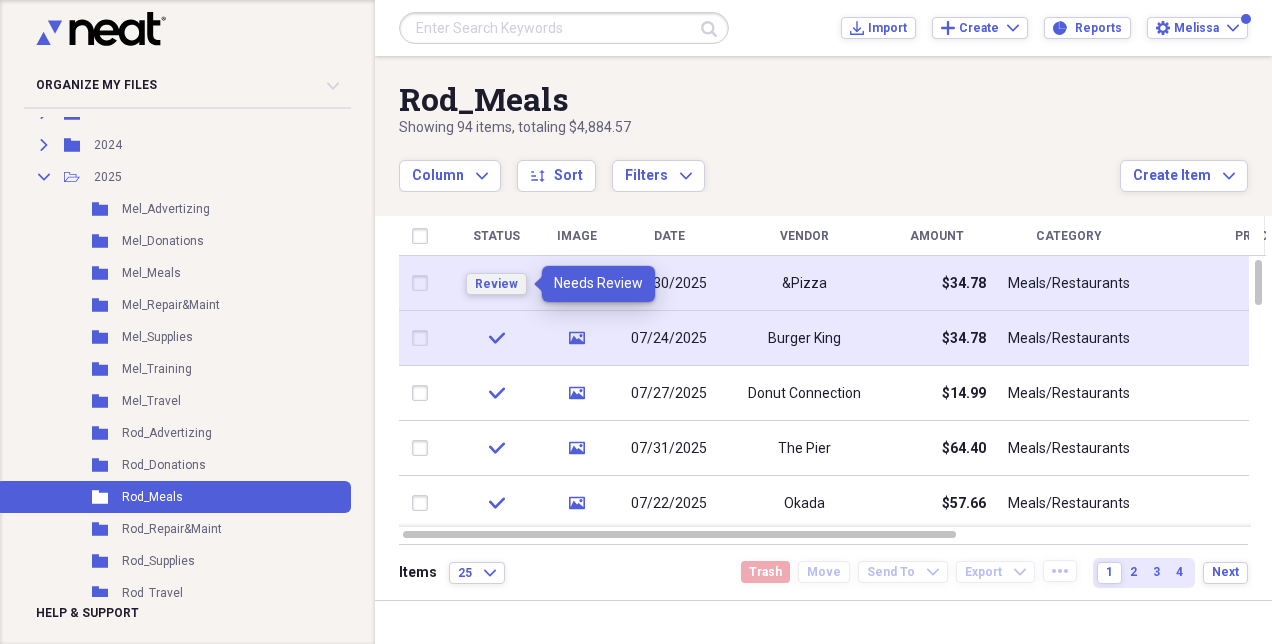 click on "Review" at bounding box center (496, 284) 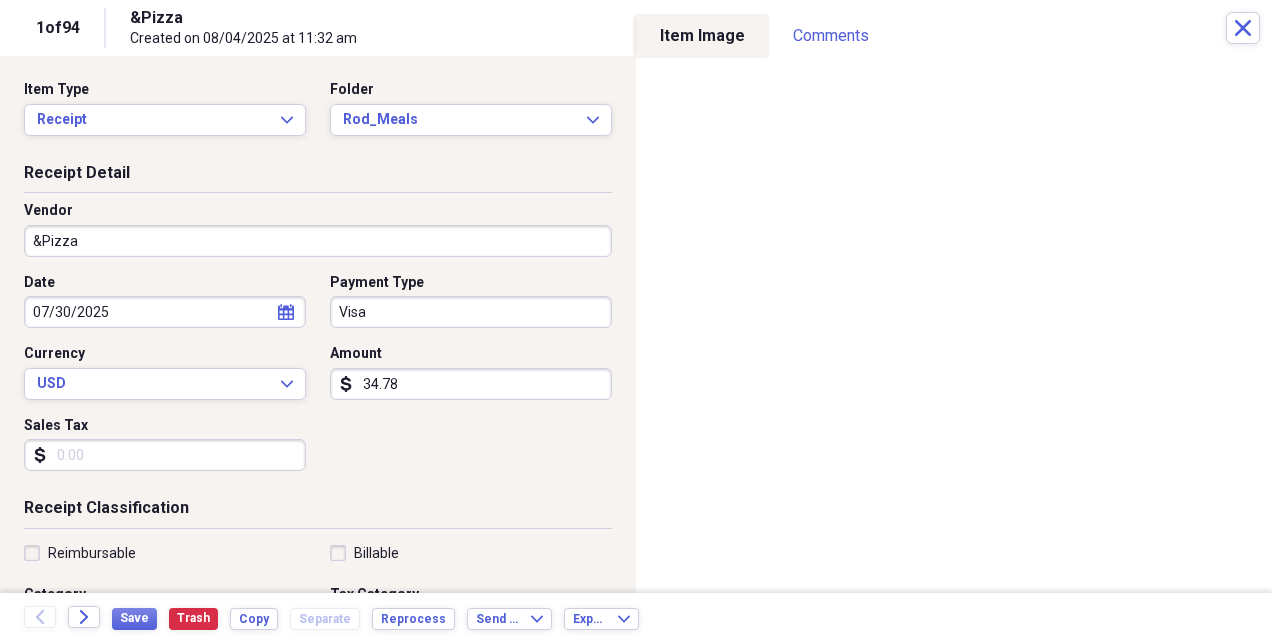 click on "Vendor &Pizza" at bounding box center (318, 237) 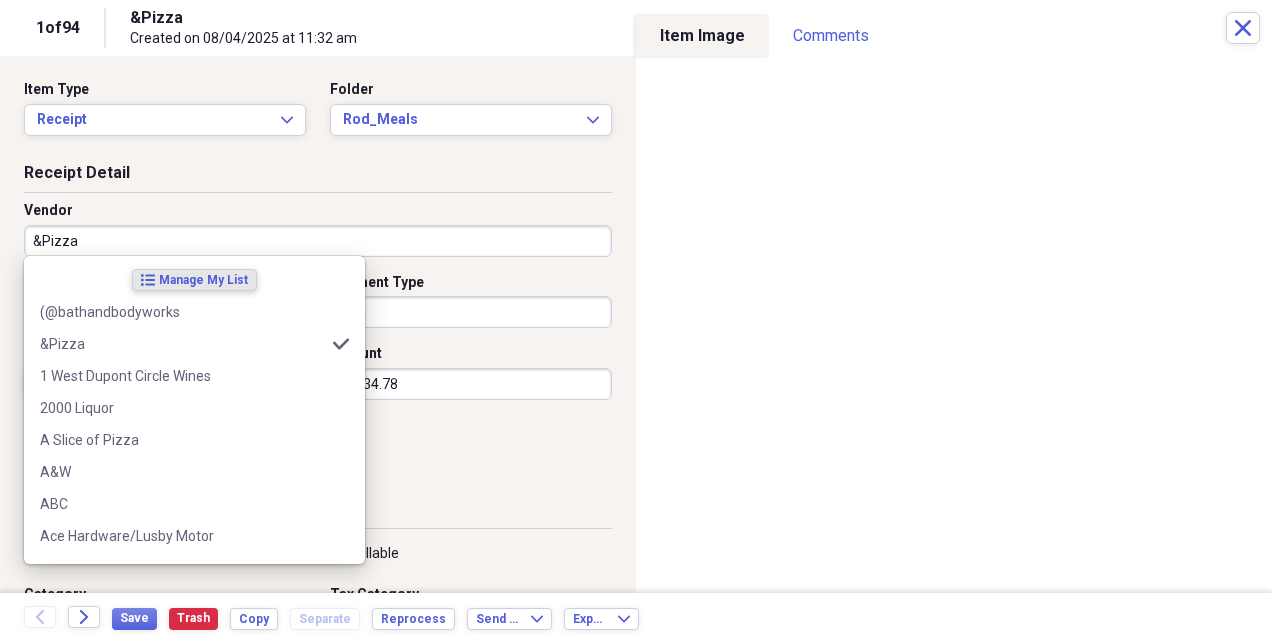 click on "&Pizza" at bounding box center (318, 241) 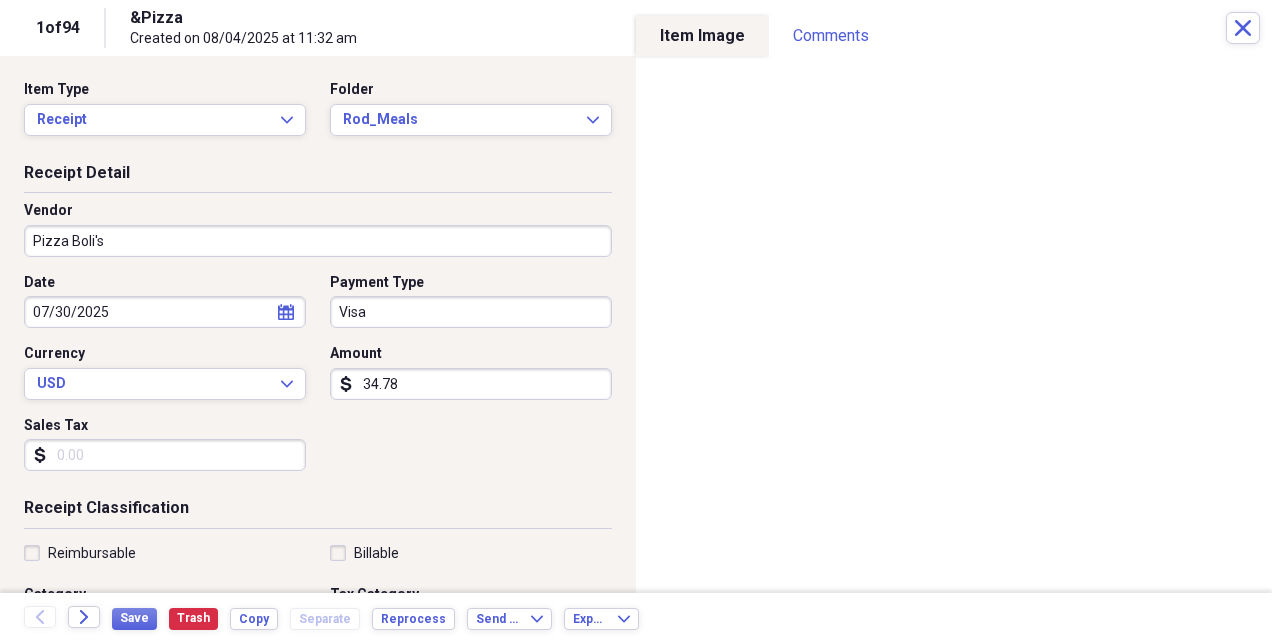 type on "Pizza Boli's" 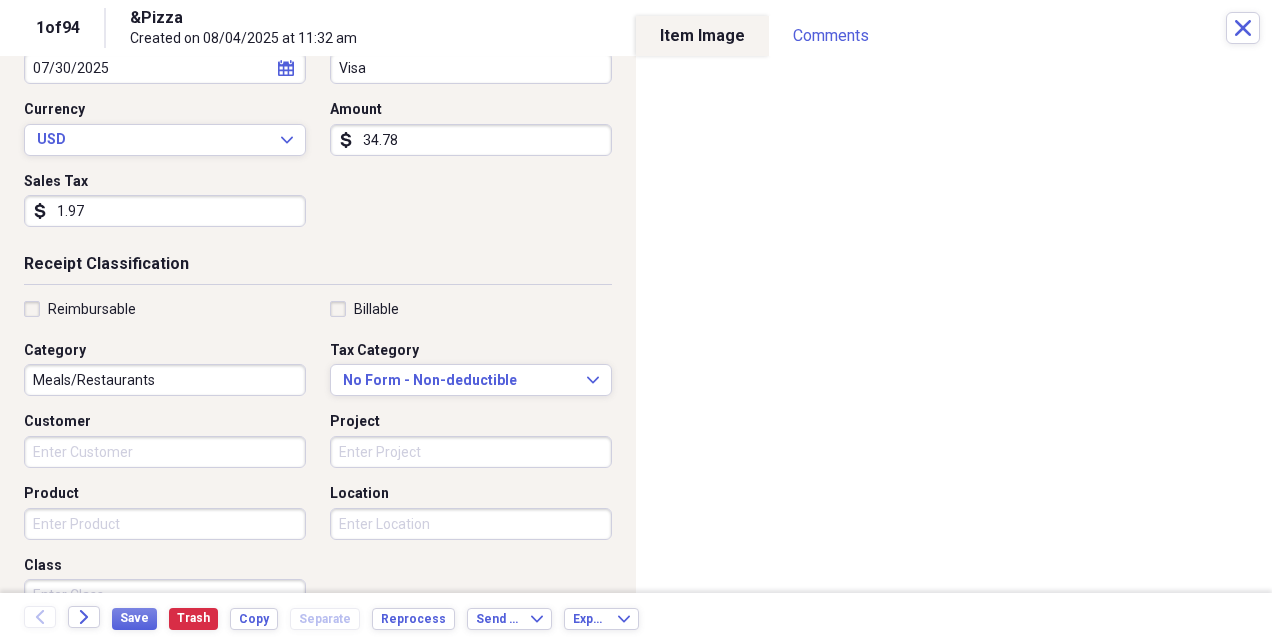 scroll, scrollTop: 248, scrollLeft: 0, axis: vertical 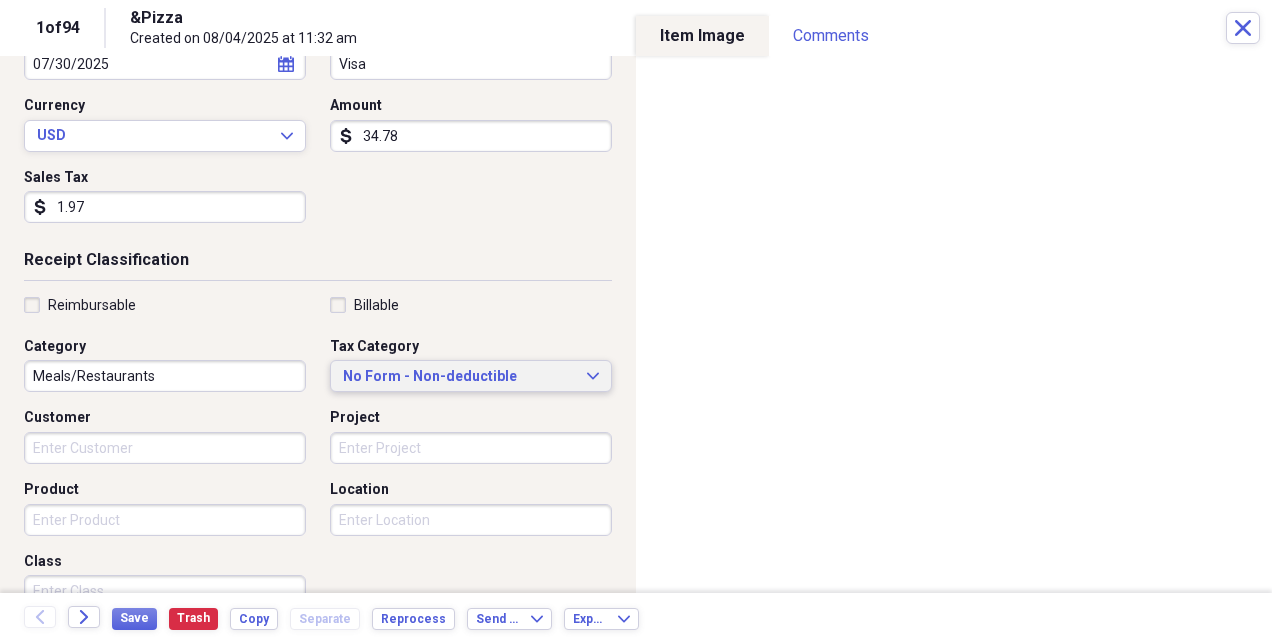 type on "1.97" 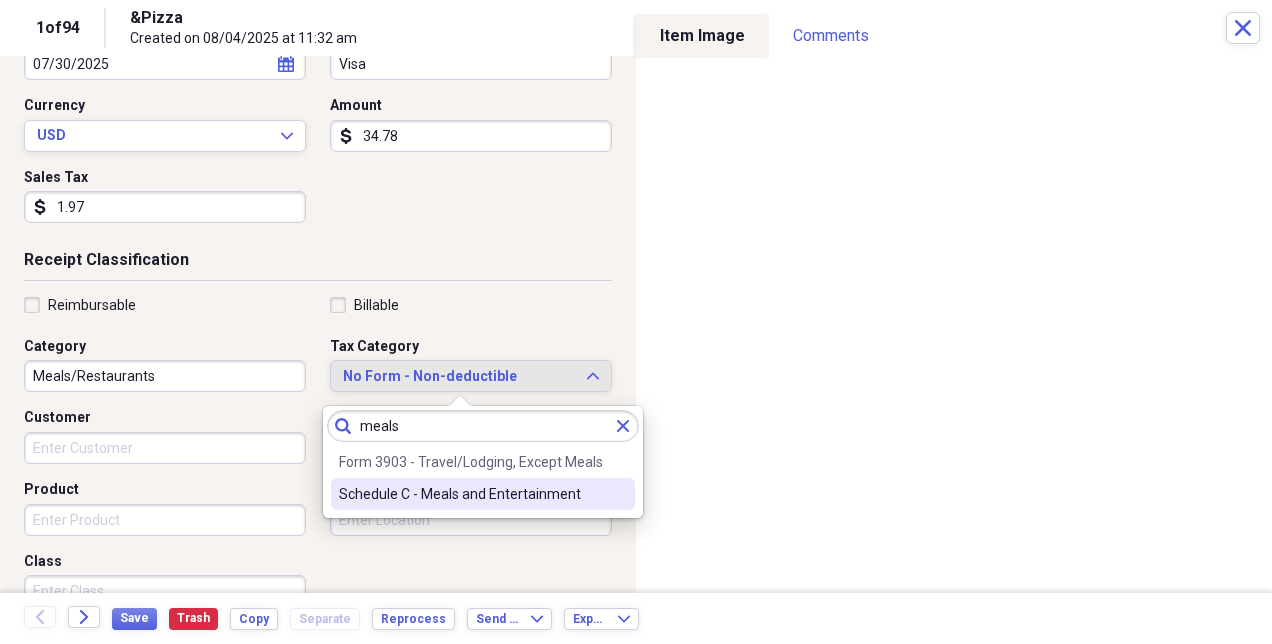 type on "meals" 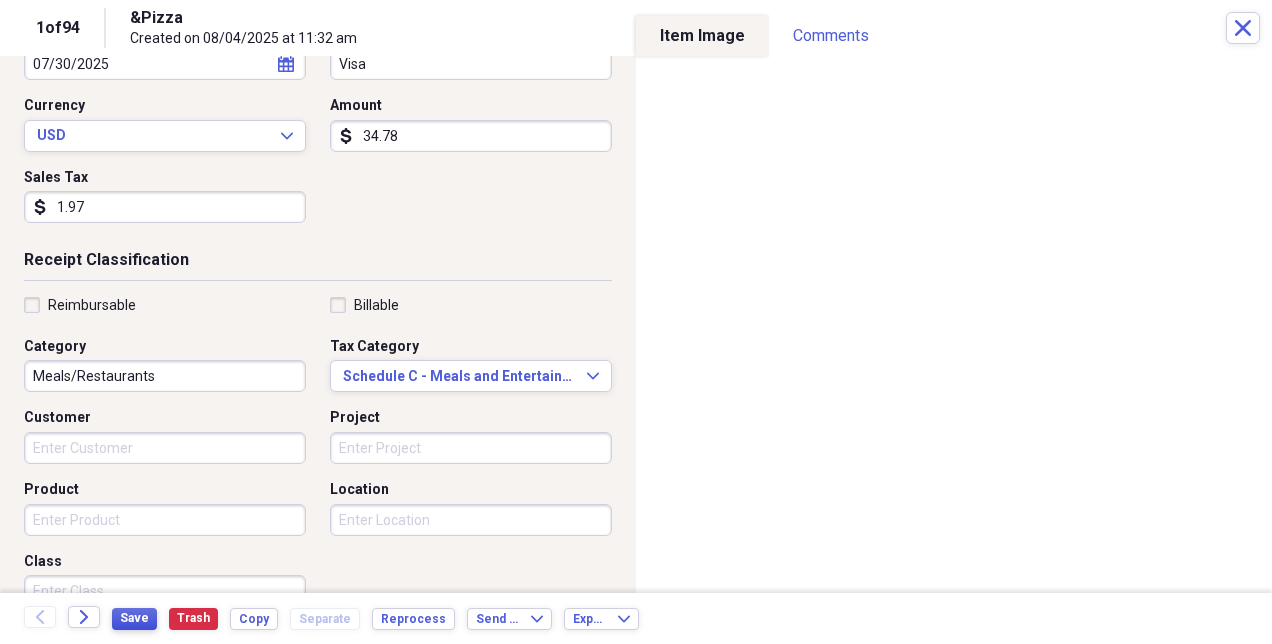 click on "Save" at bounding box center (134, 618) 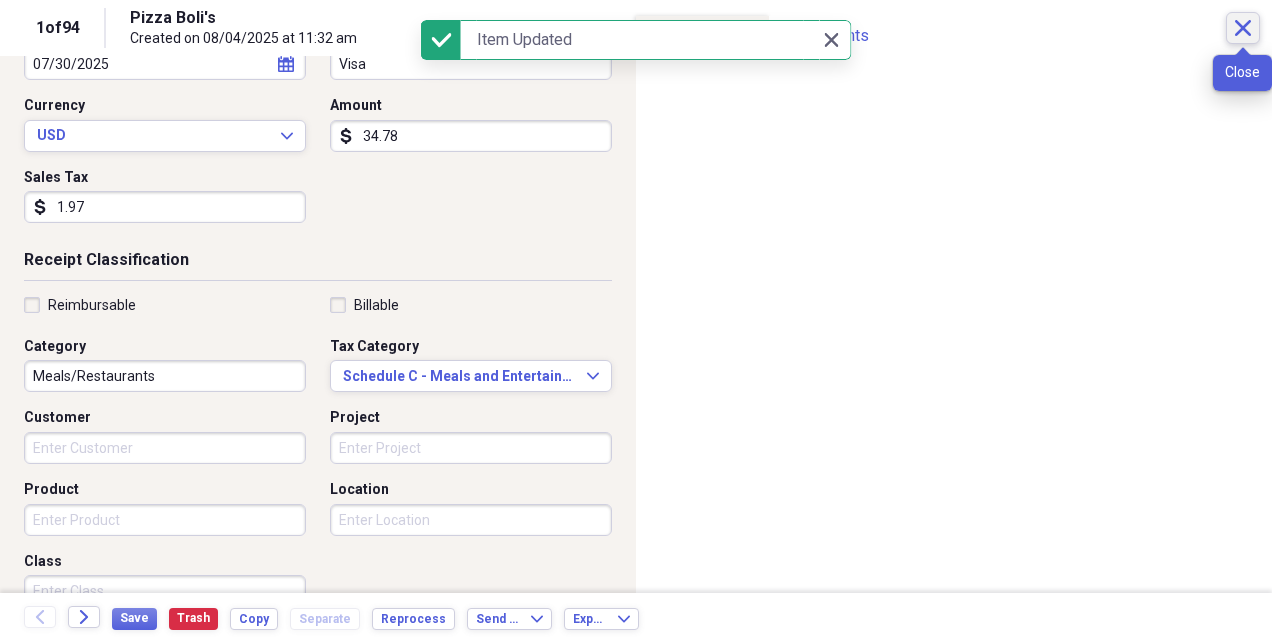click 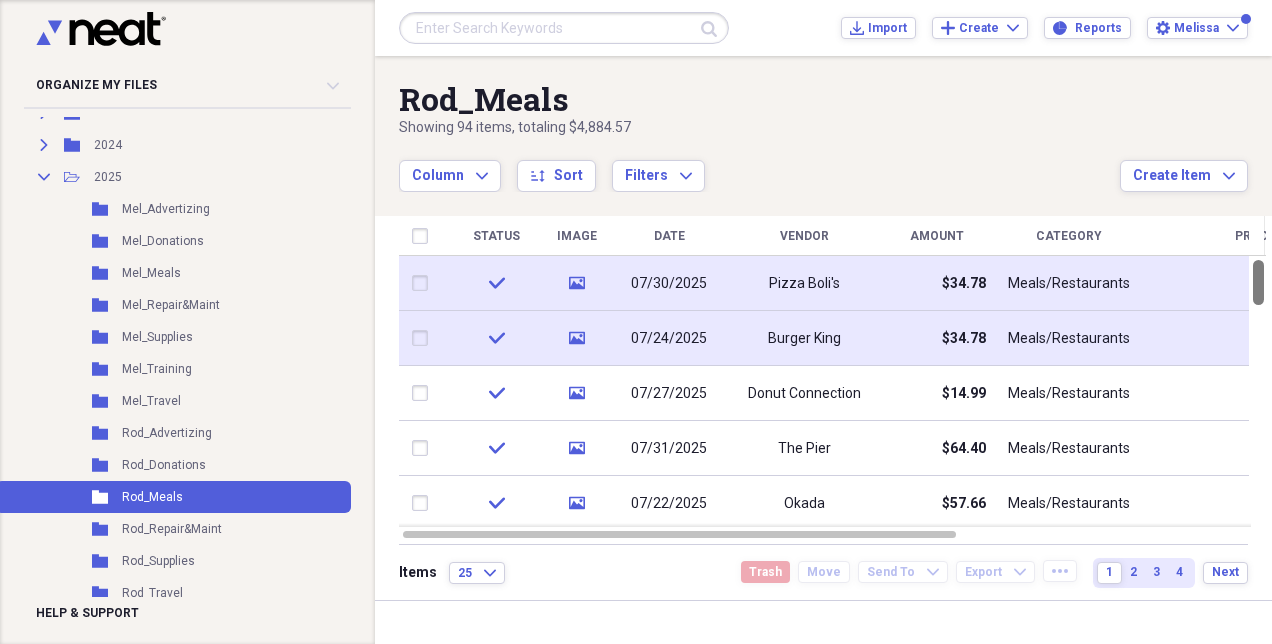 drag, startPoint x: 1263, startPoint y: 272, endPoint x: 1259, endPoint y: 255, distance: 17.464249 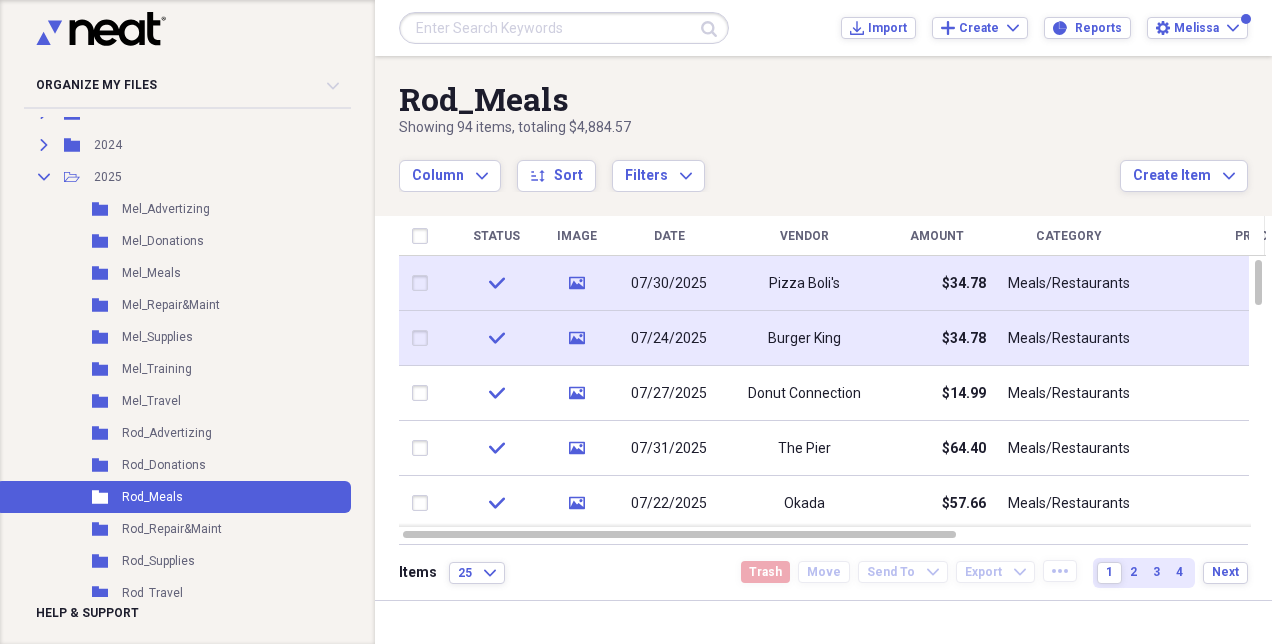 click on "Burger King" at bounding box center [804, 339] 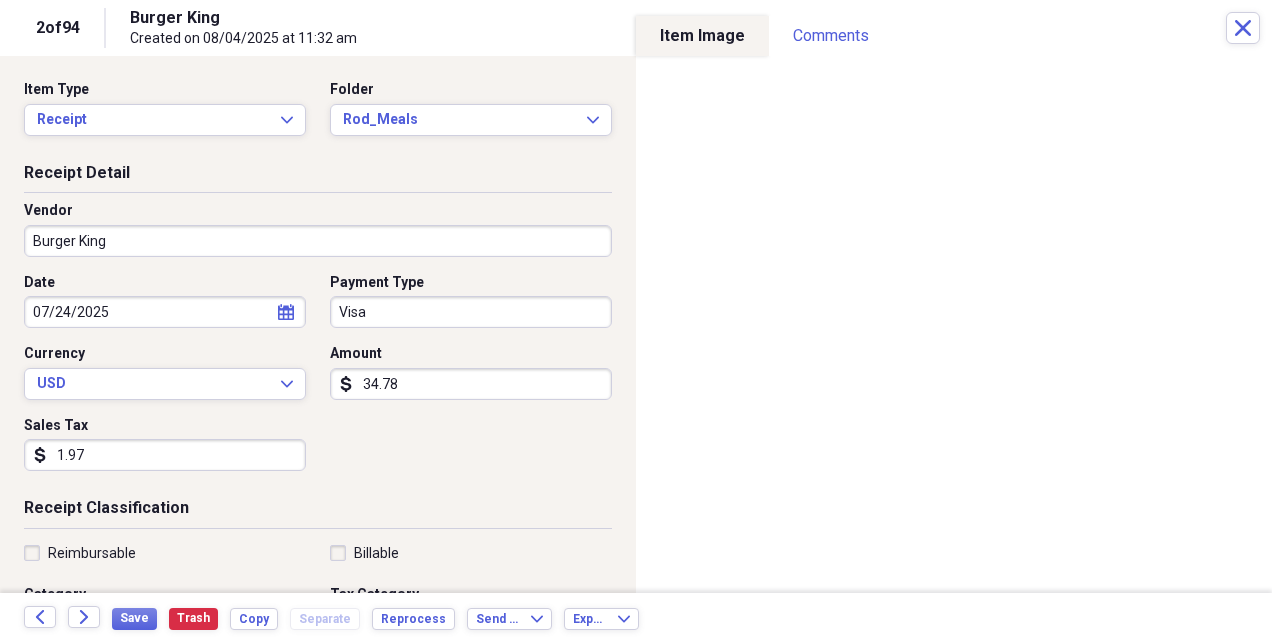 click on "34.78" at bounding box center (471, 384) 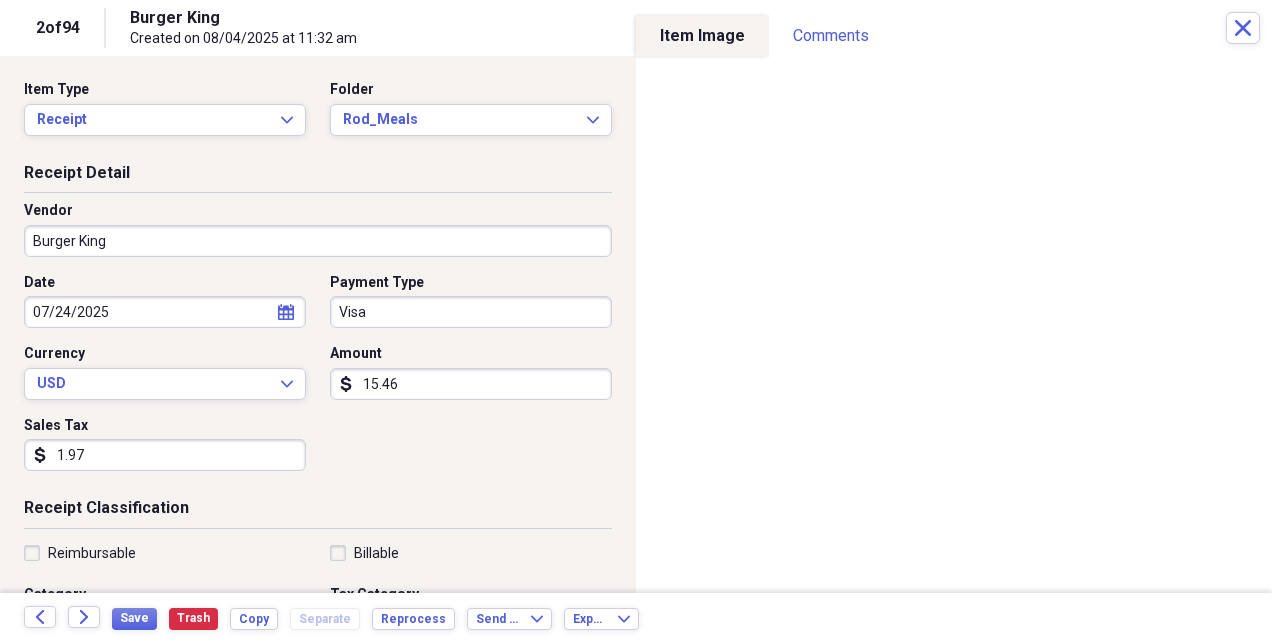 type on "15.46" 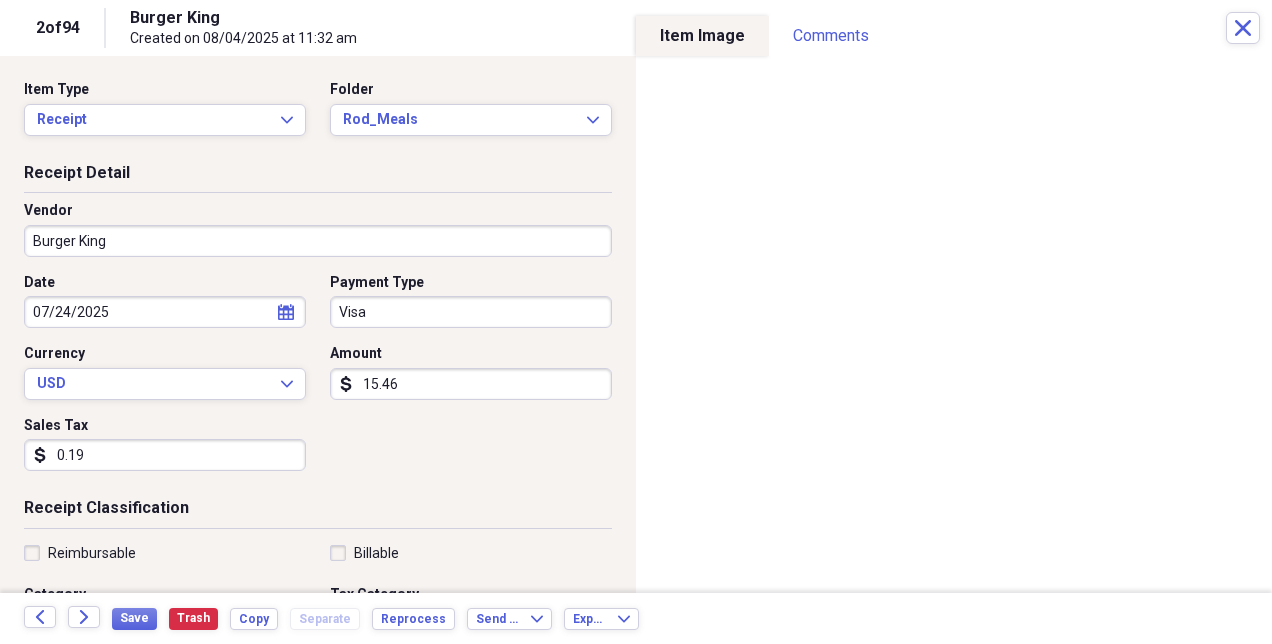 type on "0.01" 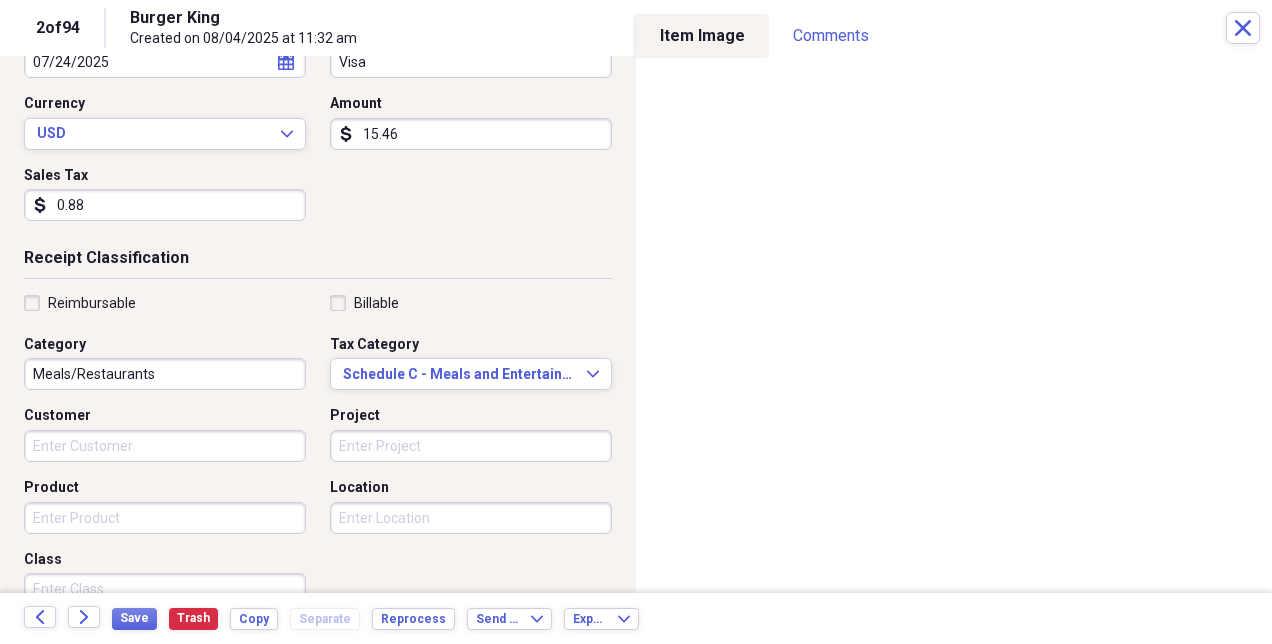 scroll, scrollTop: 253, scrollLeft: 0, axis: vertical 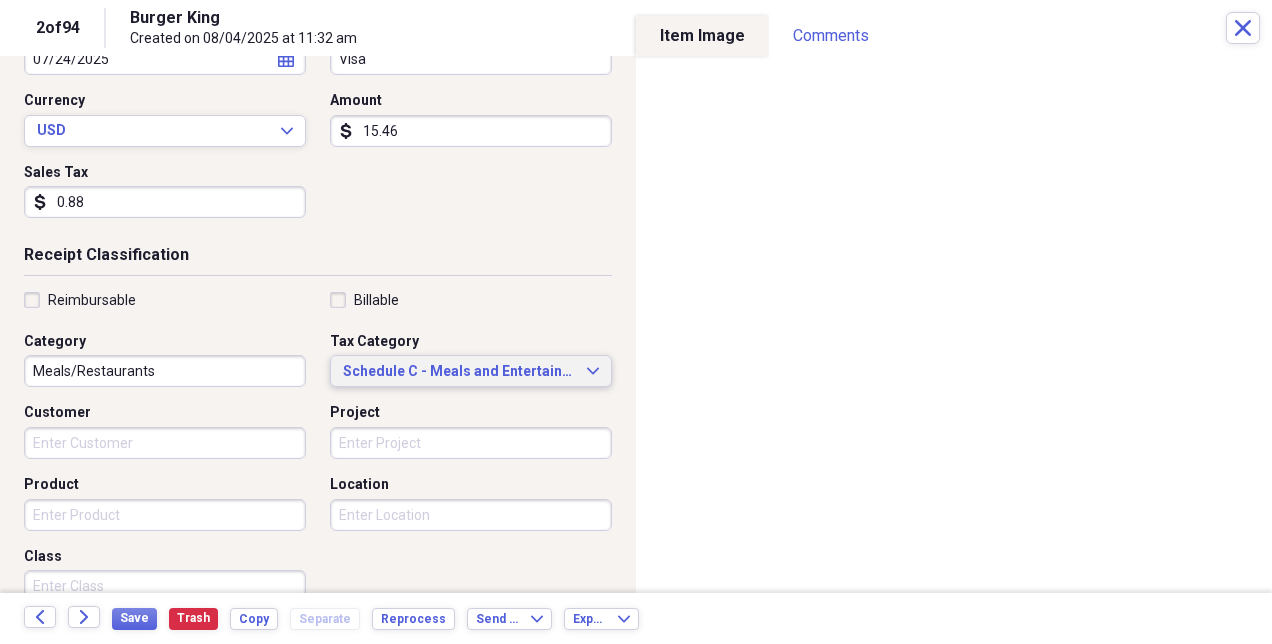 type on "0.88" 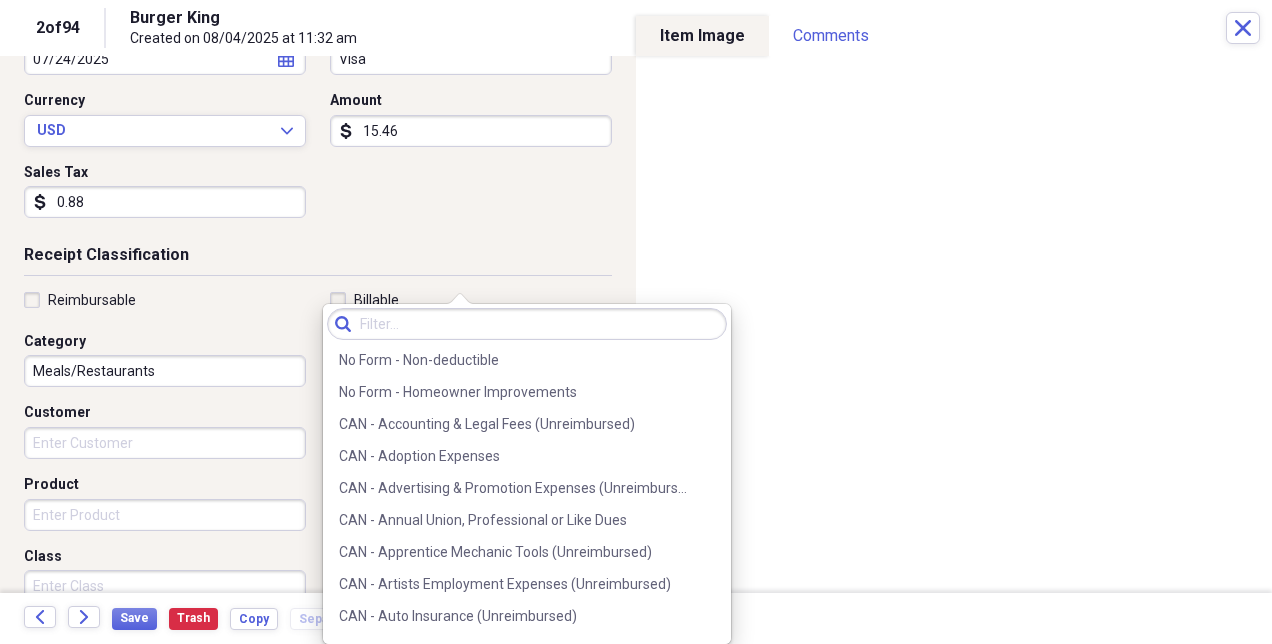 scroll, scrollTop: 3772, scrollLeft: 0, axis: vertical 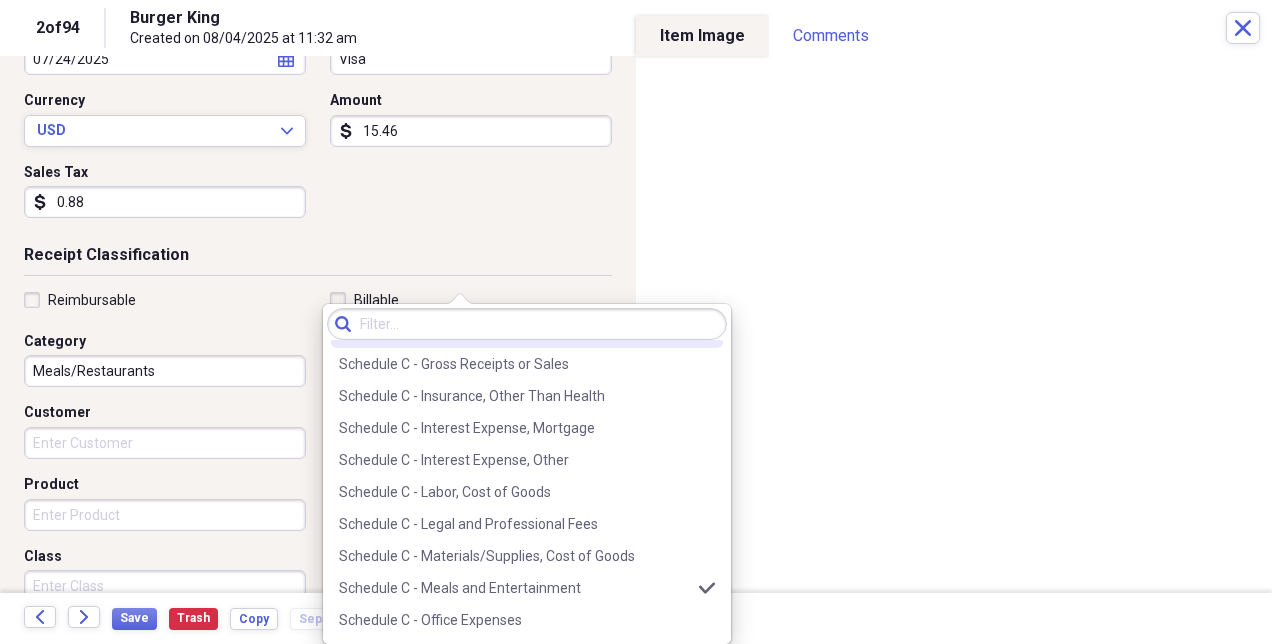click on "Receipt Detail Vendor Burger King Date 07/24/2025 calendar Calendar Payment Type Visa Currency USD Expand Amount dollar-sign 15.46 Sales Tax dollar-sign 0.88" at bounding box center (318, 77) 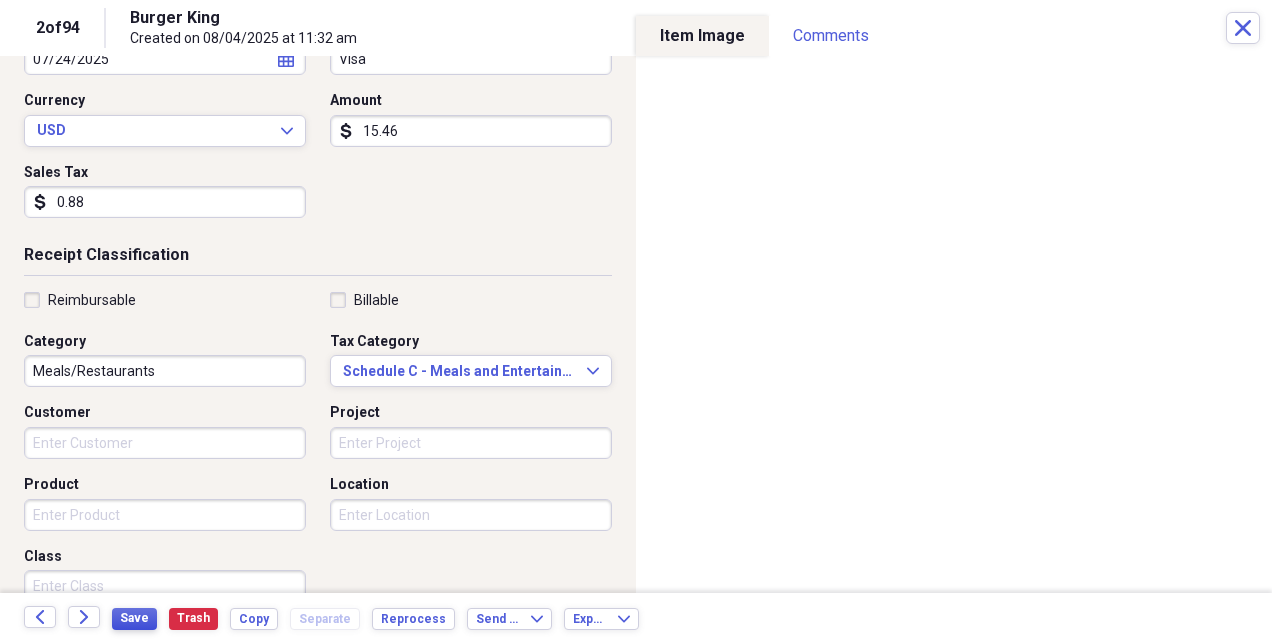 click on "Save" at bounding box center [134, 619] 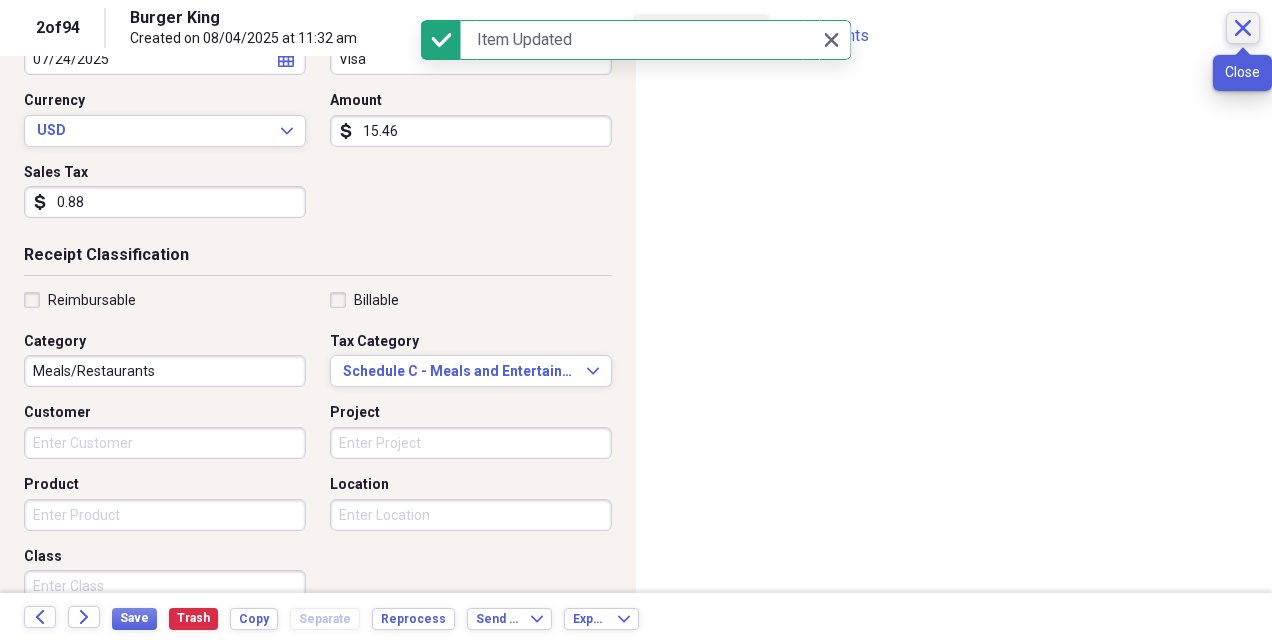 click 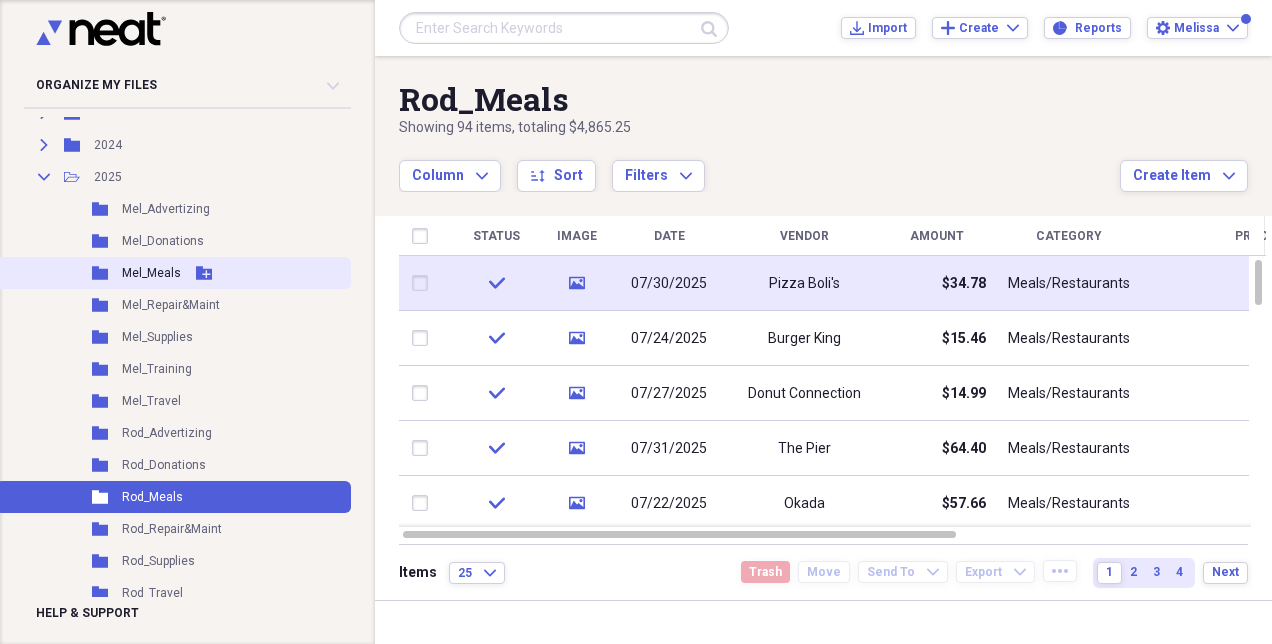 click on "Mel_Meals" at bounding box center [151, 273] 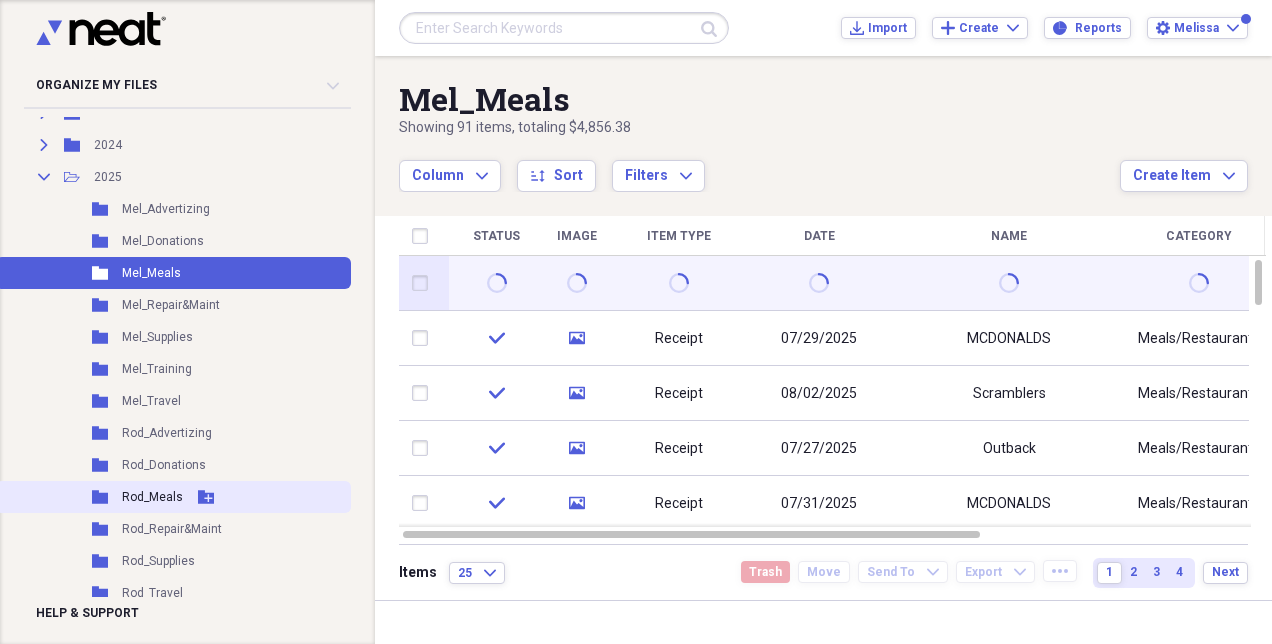 click on "Folder Rod_Meals Add Folder" at bounding box center (173, 497) 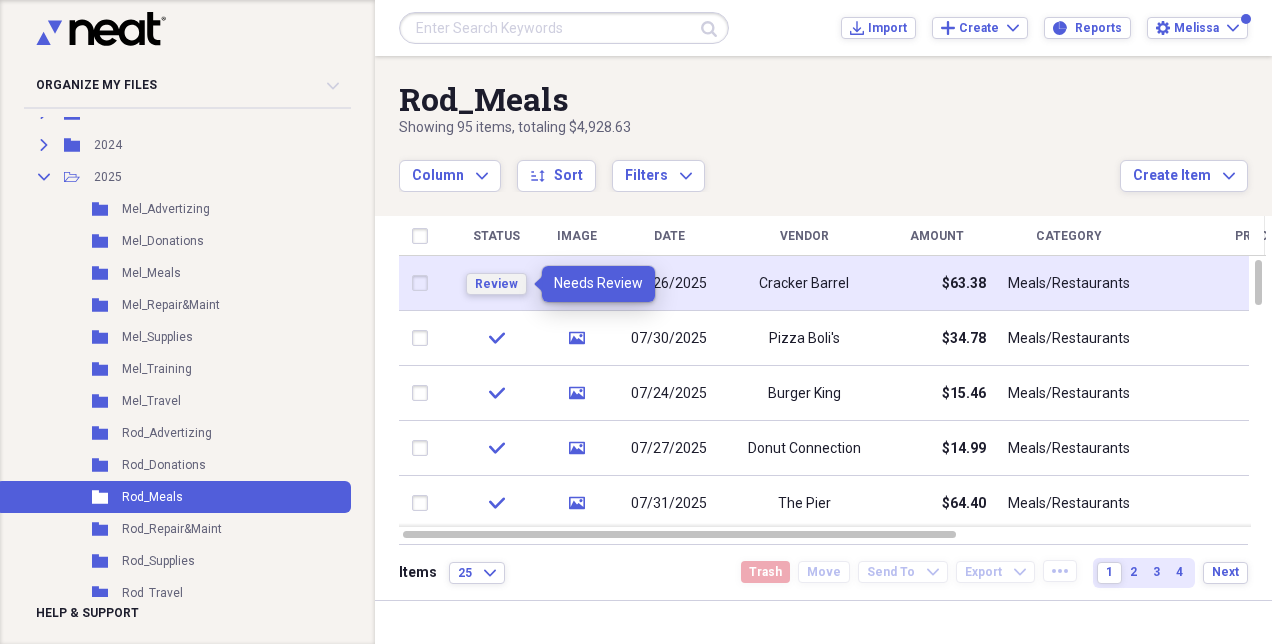 click on "Review" at bounding box center (496, 284) 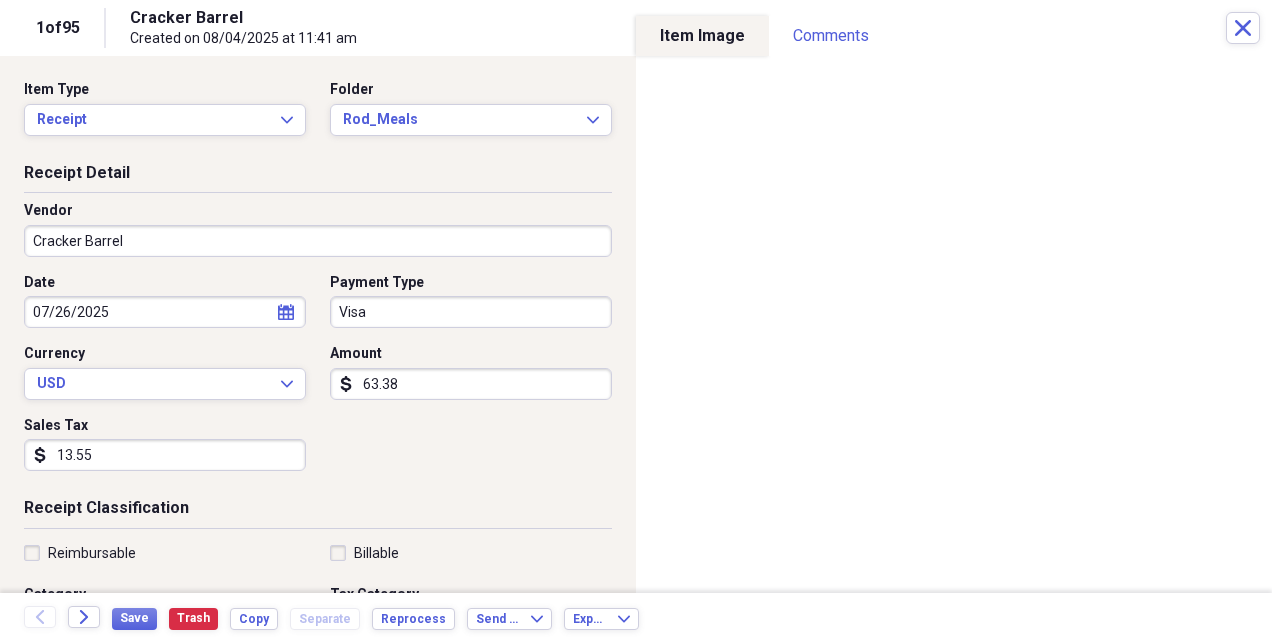 click on "13.55" at bounding box center [165, 455] 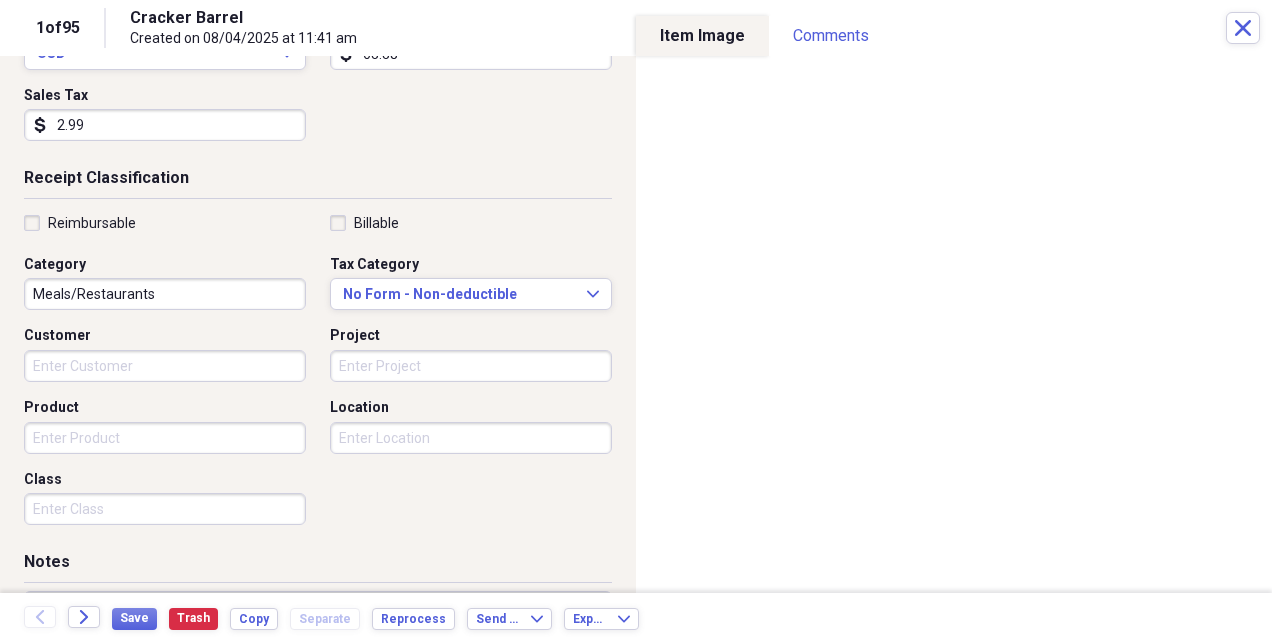 scroll, scrollTop: 336, scrollLeft: 0, axis: vertical 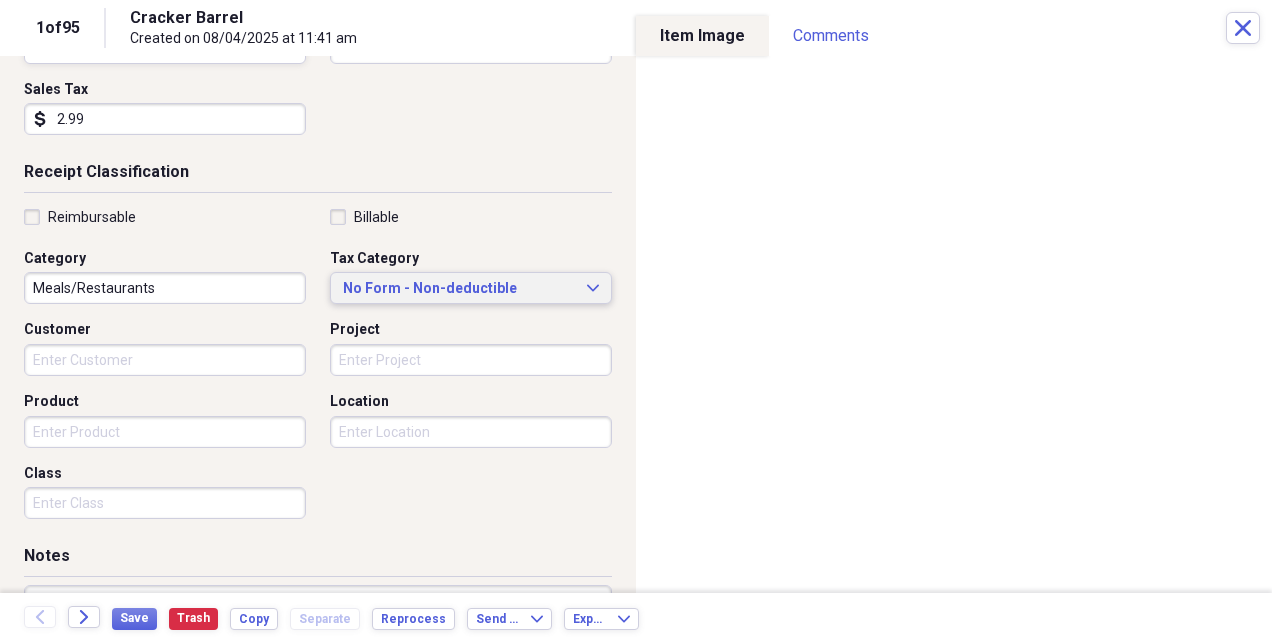 type on "2.99" 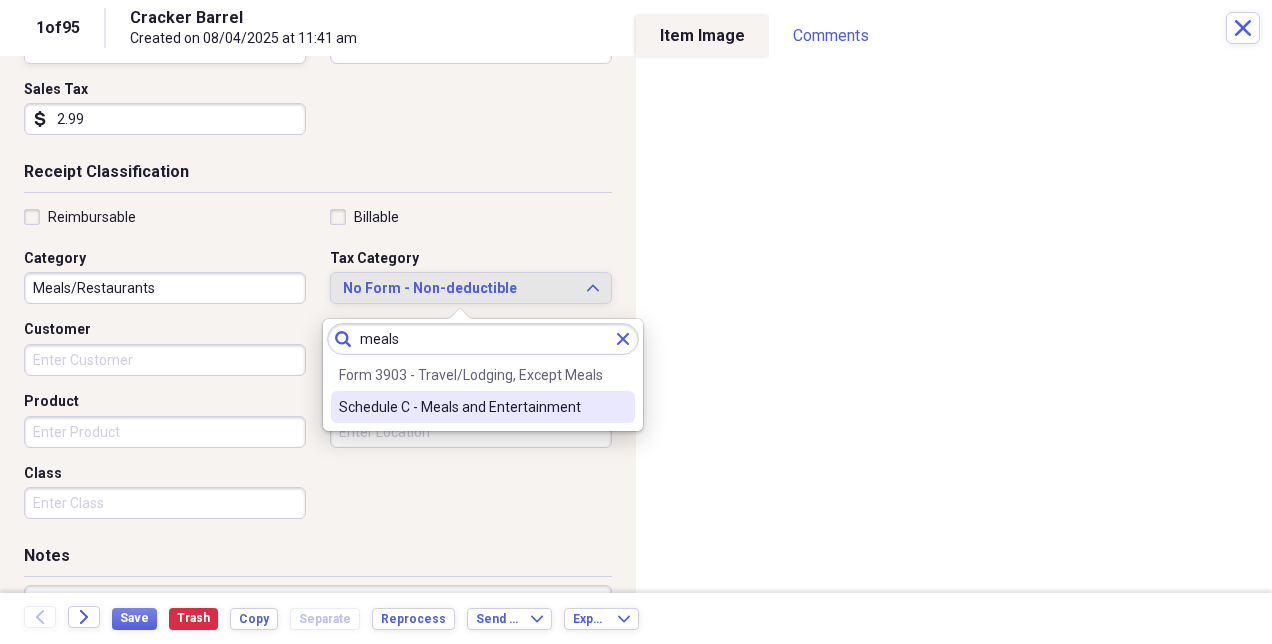 type on "meals" 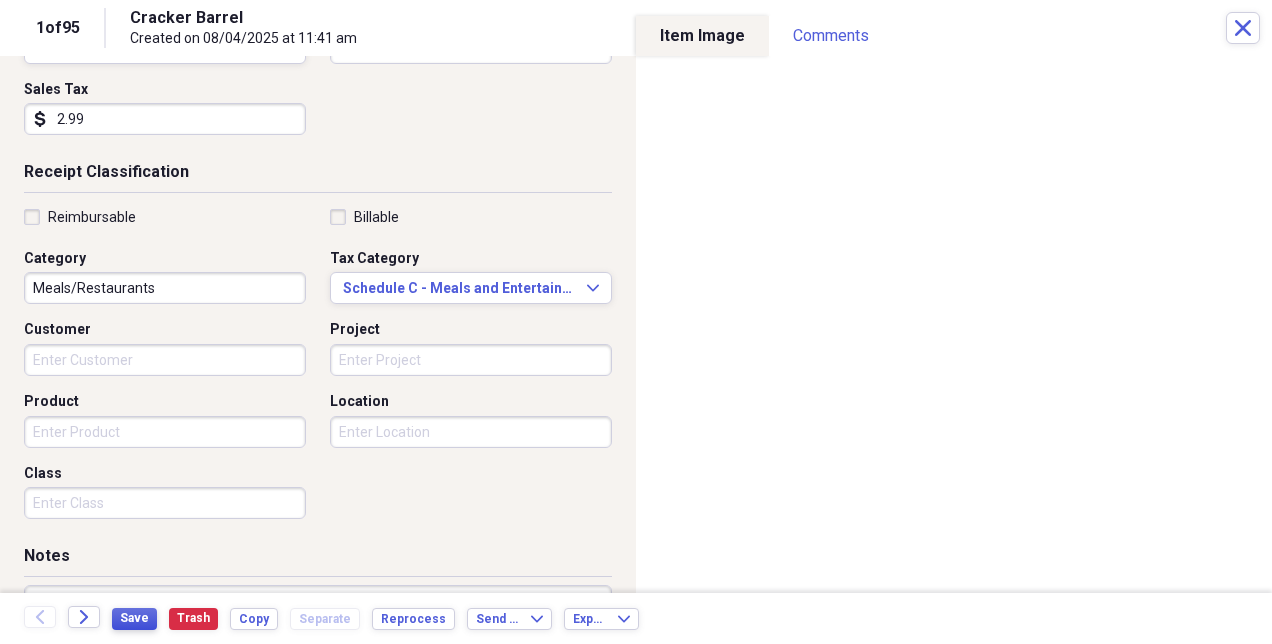 click on "Save" at bounding box center [134, 618] 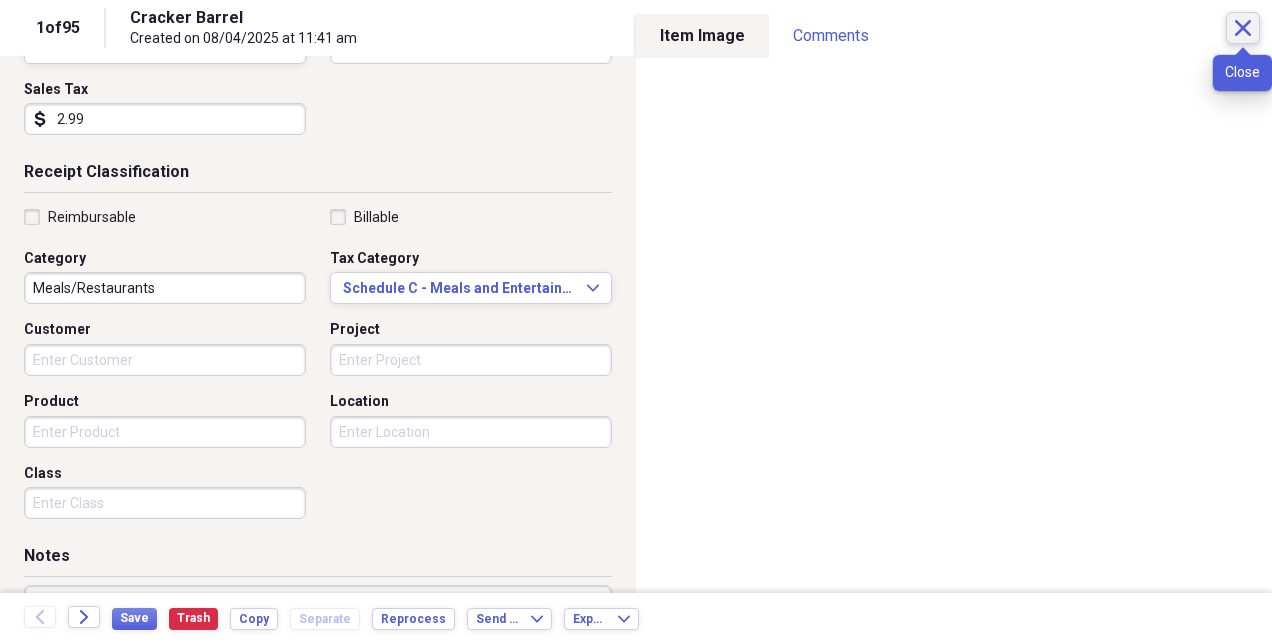 click on "Close" 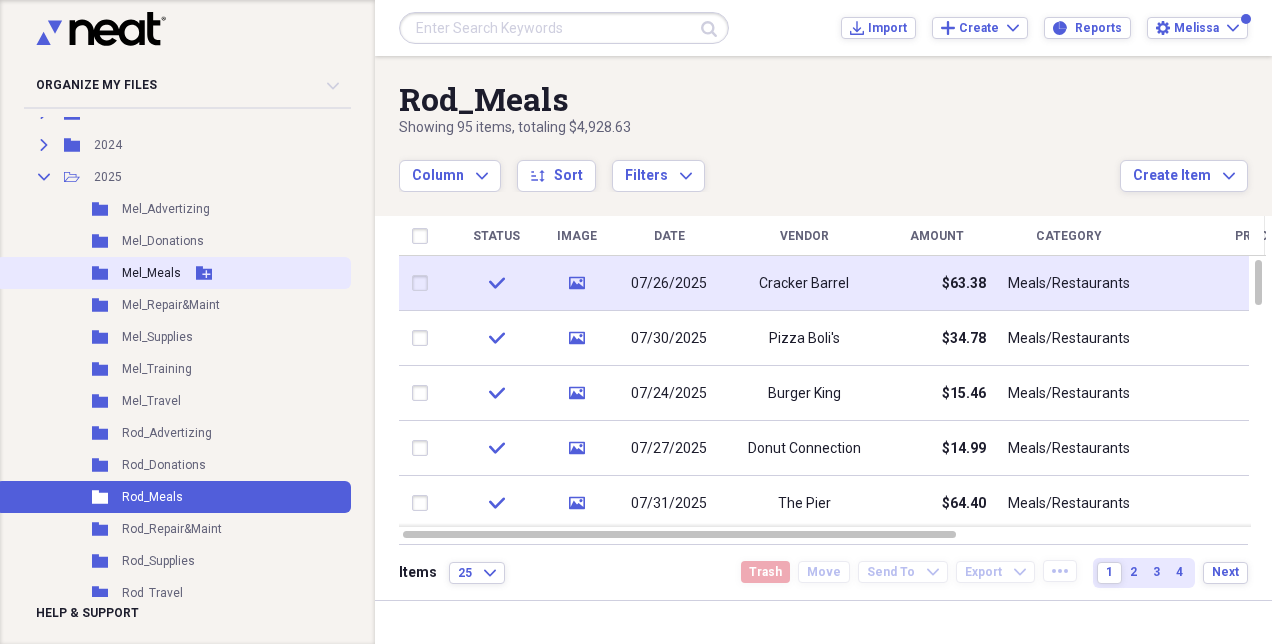 click on "Mel_Meals" at bounding box center (151, 273) 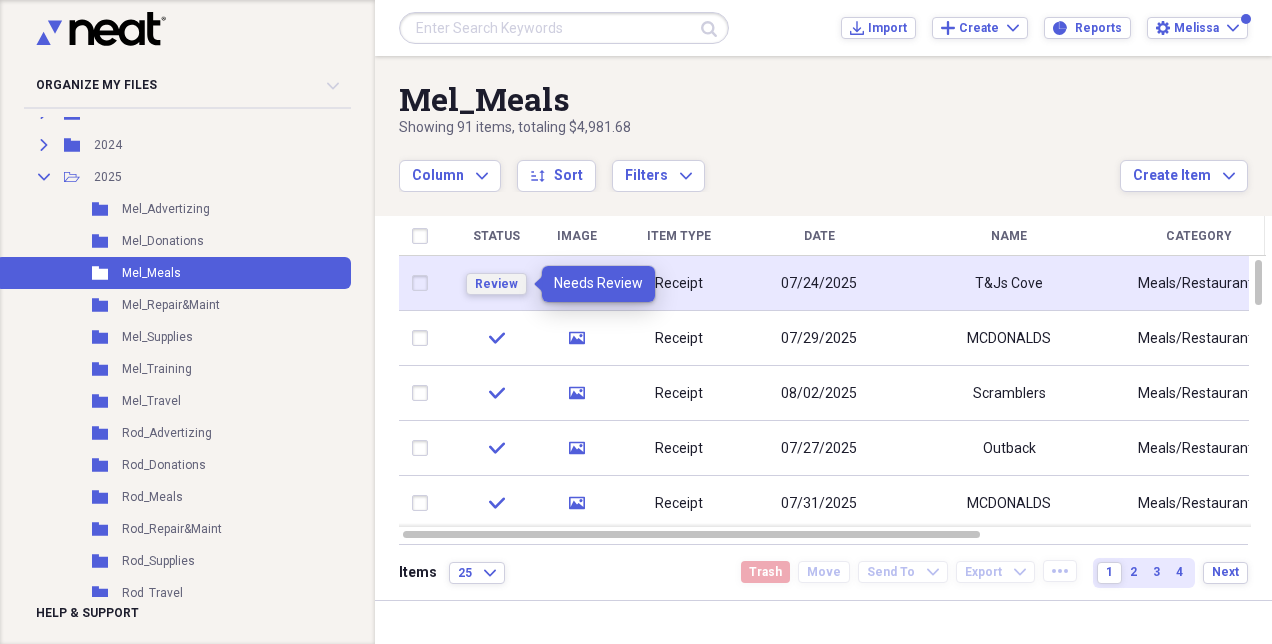 click on "Review" at bounding box center [496, 284] 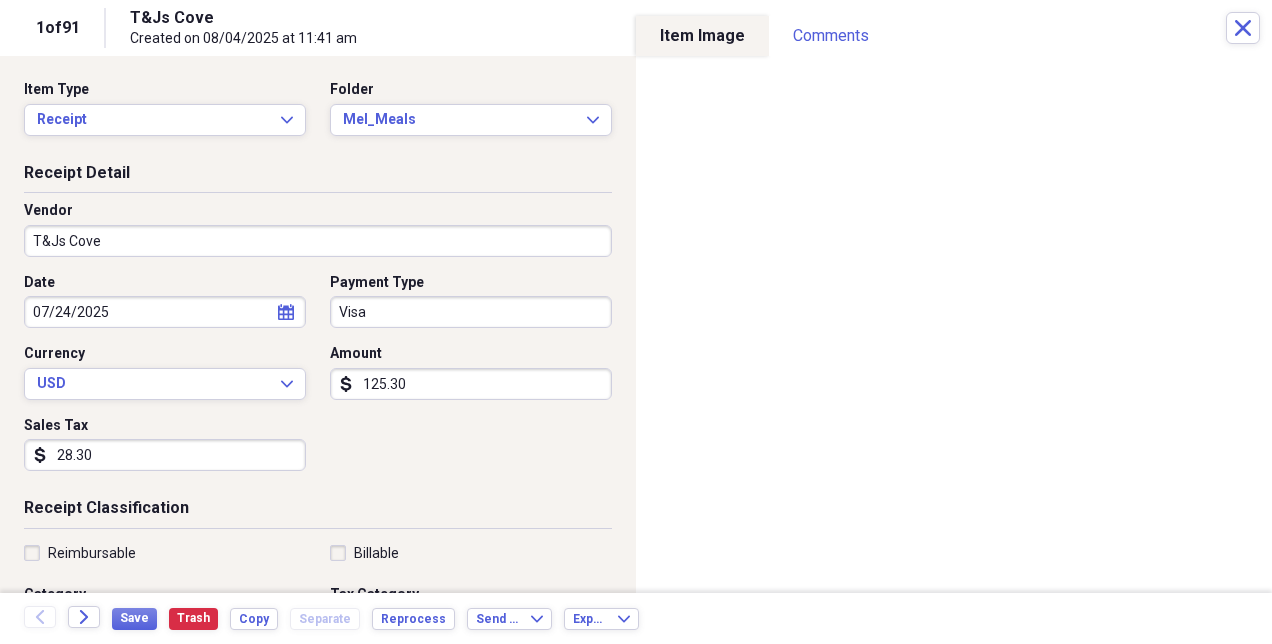 click on "125.30" at bounding box center (471, 384) 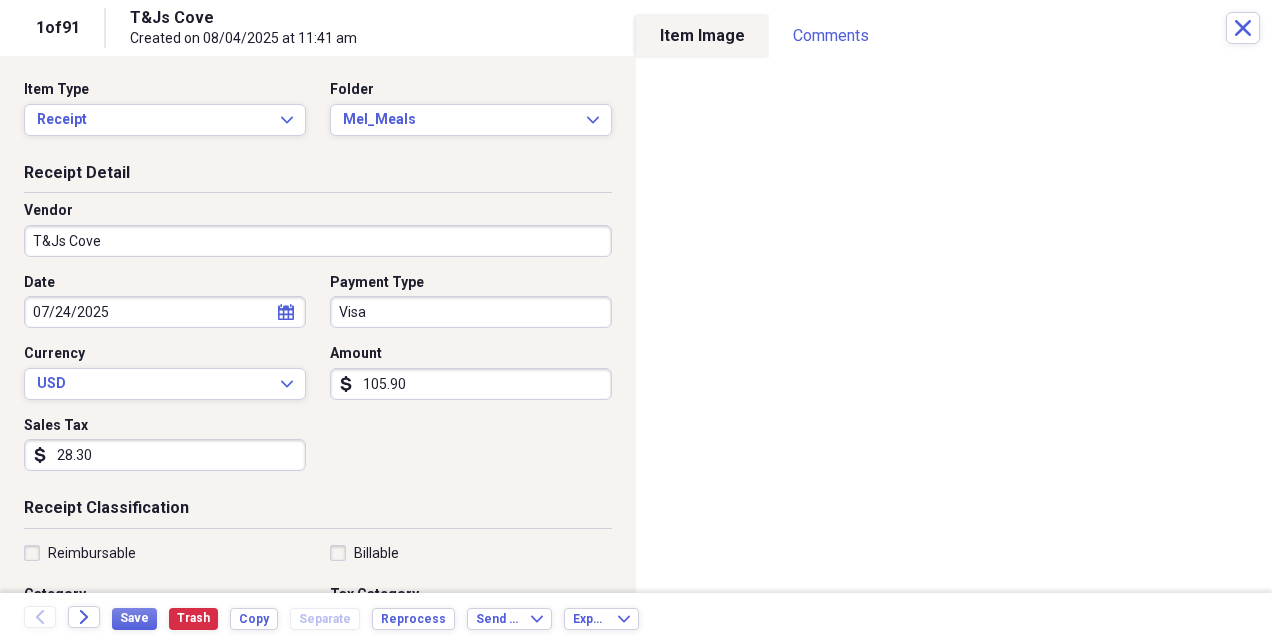 type on "105.90" 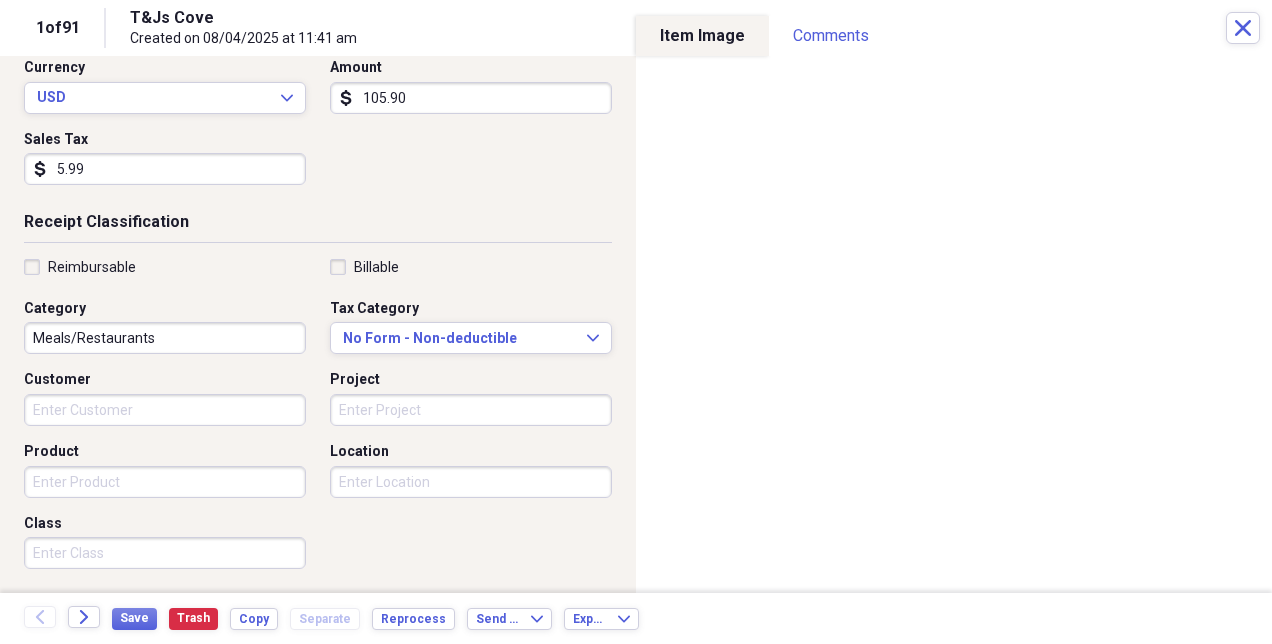 scroll, scrollTop: 289, scrollLeft: 0, axis: vertical 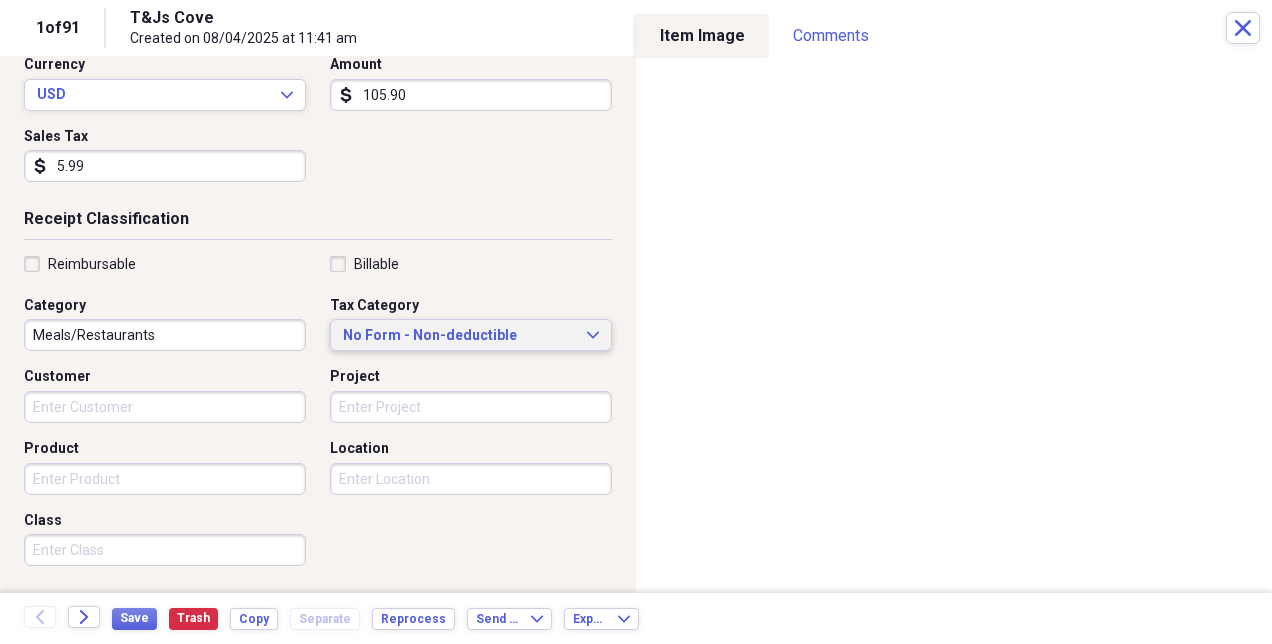 type on "5.99" 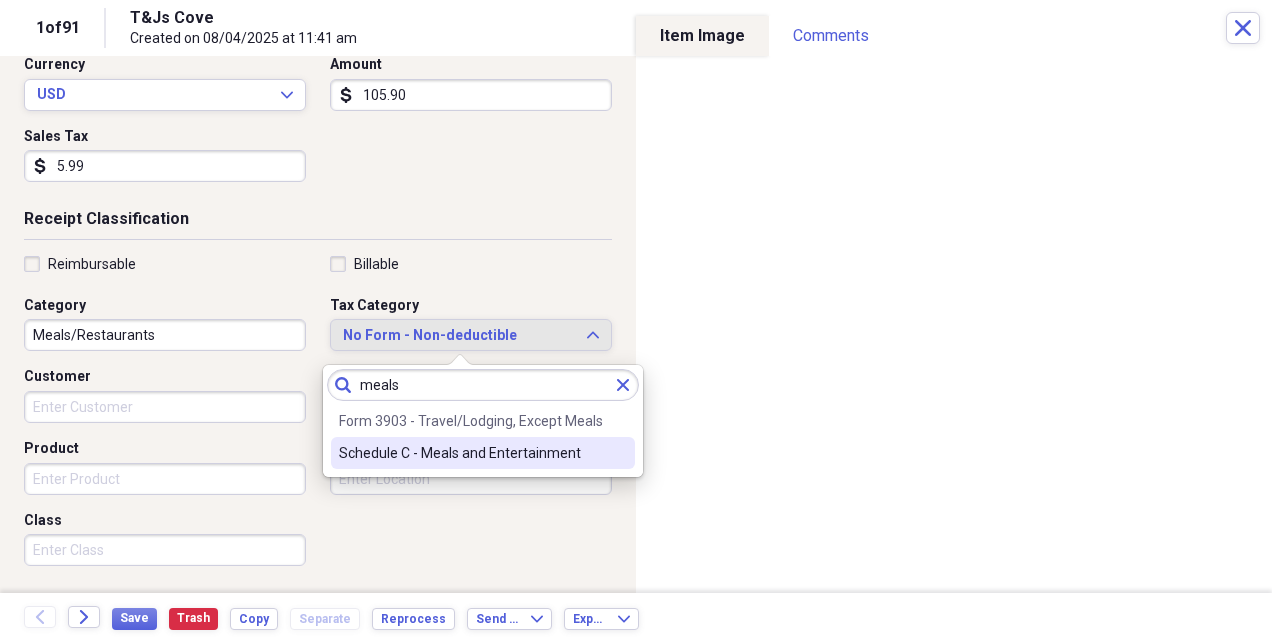 type on "meals" 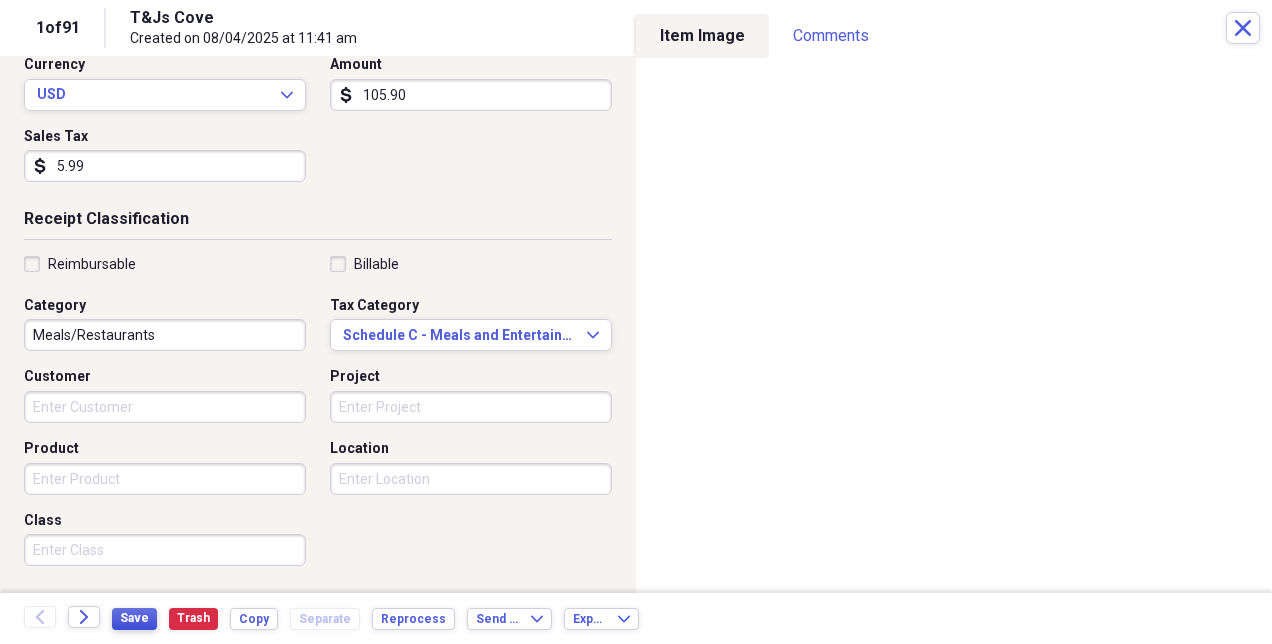 click on "Save" at bounding box center (134, 618) 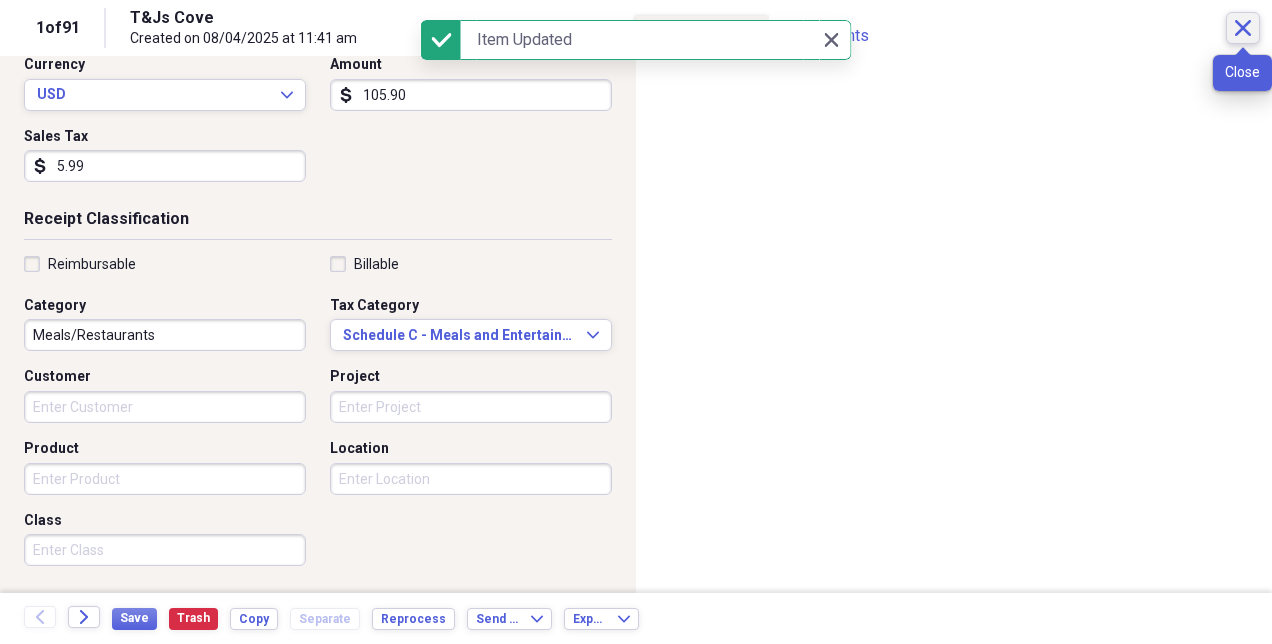 click on "Close" 